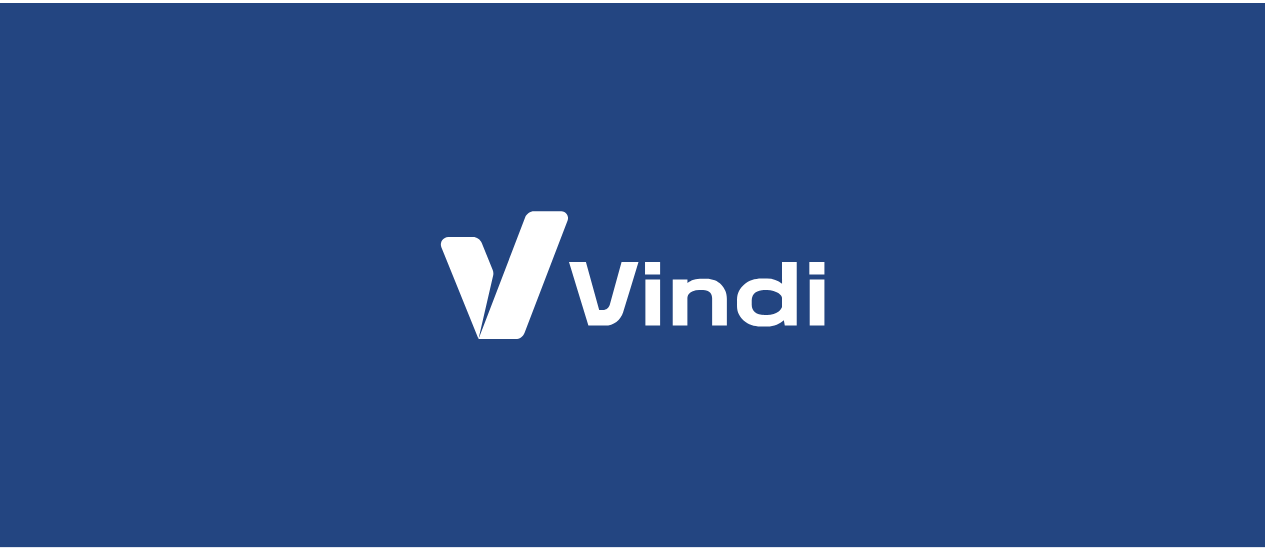scroll, scrollTop: 0, scrollLeft: 0, axis: both 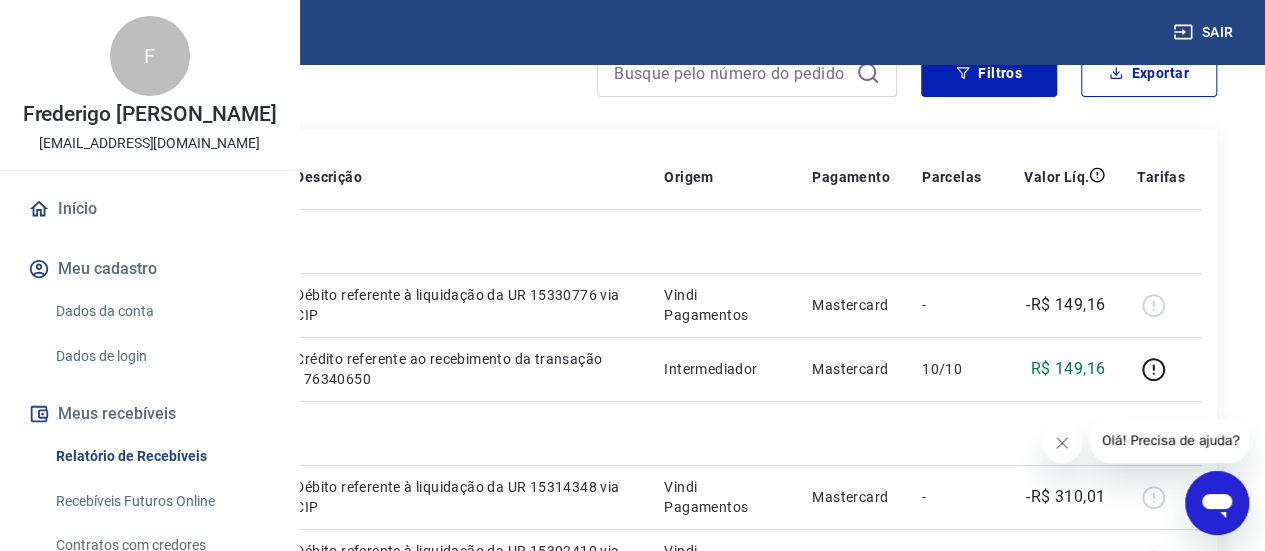 click 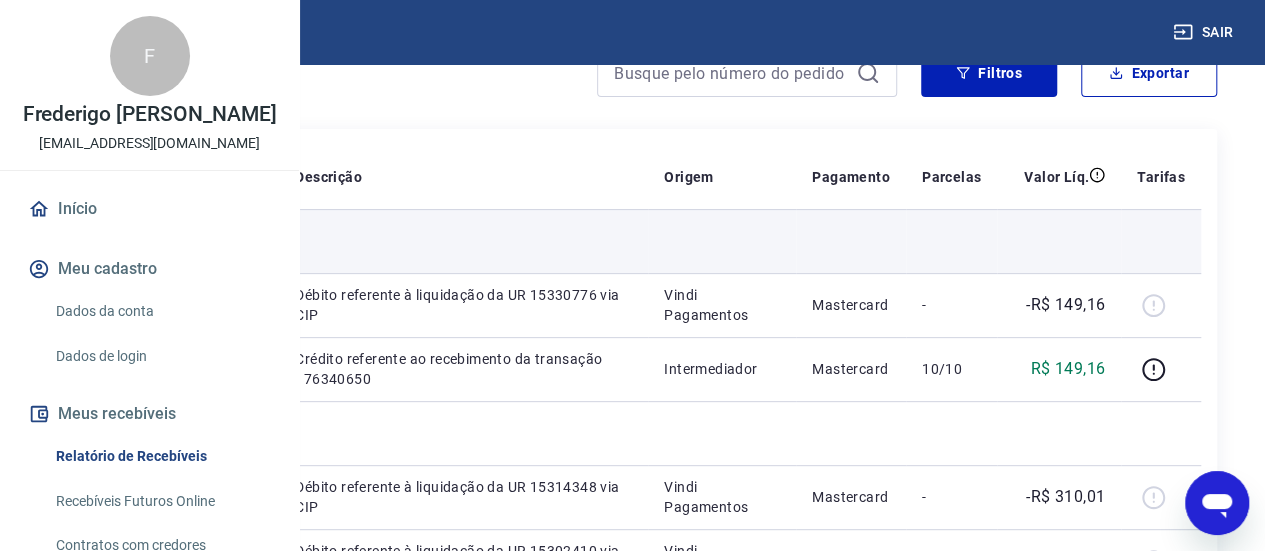 scroll, scrollTop: 100, scrollLeft: 0, axis: vertical 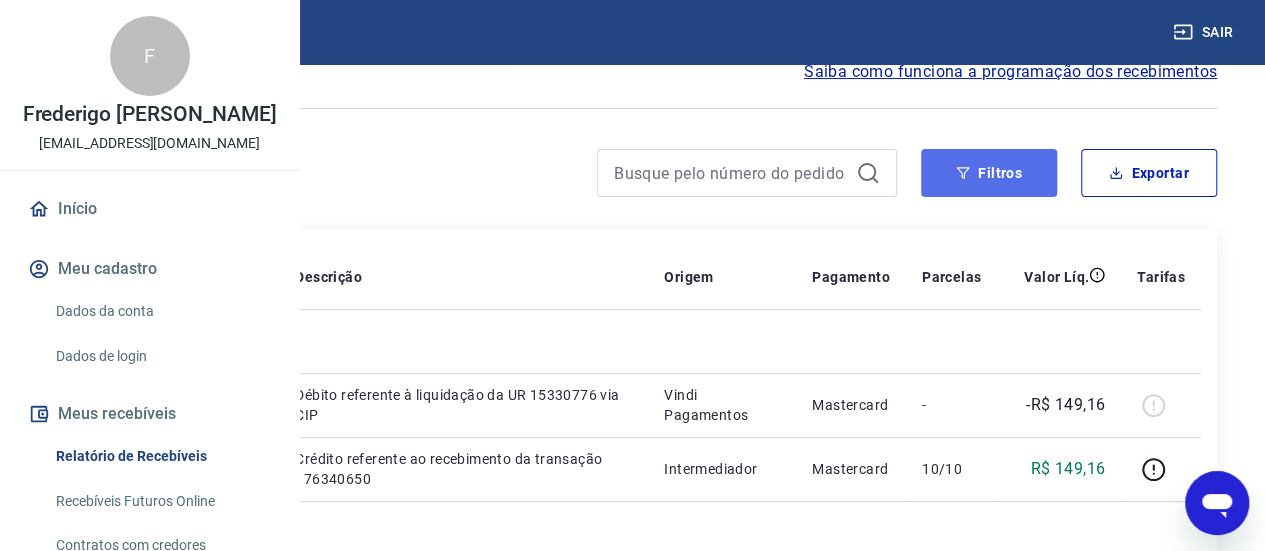 click on "Filtros" at bounding box center (989, 173) 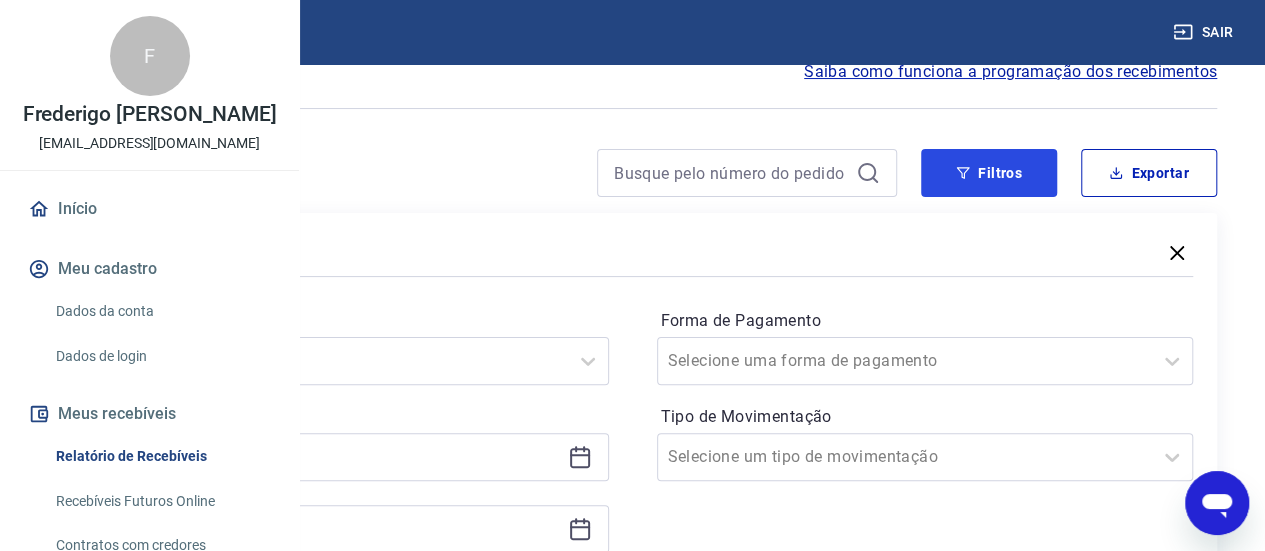 scroll, scrollTop: 200, scrollLeft: 0, axis: vertical 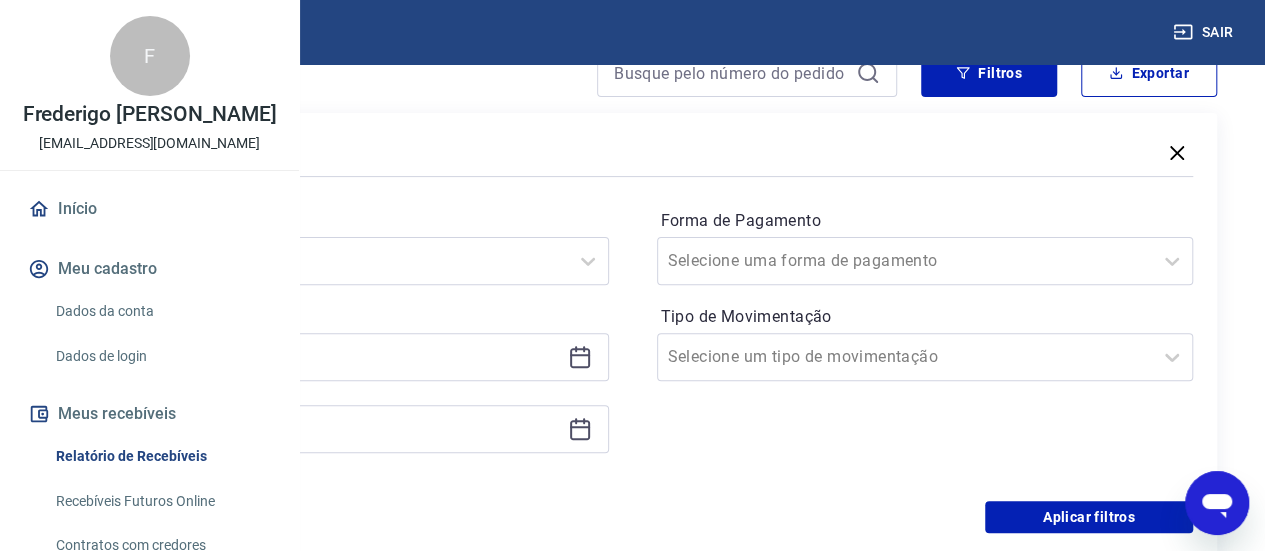 click 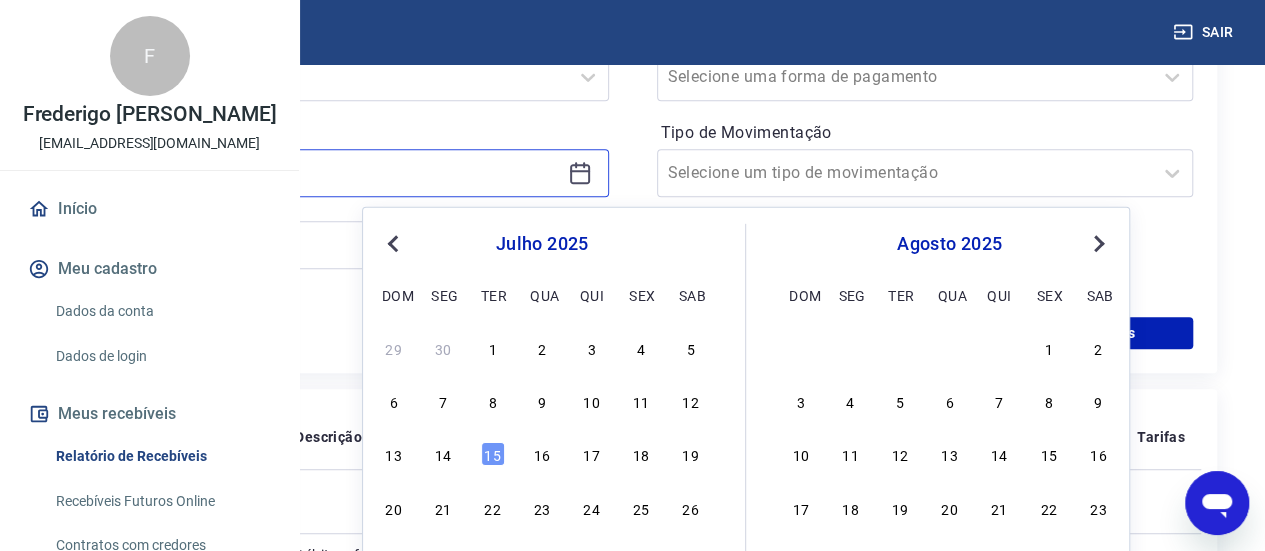 scroll, scrollTop: 400, scrollLeft: 0, axis: vertical 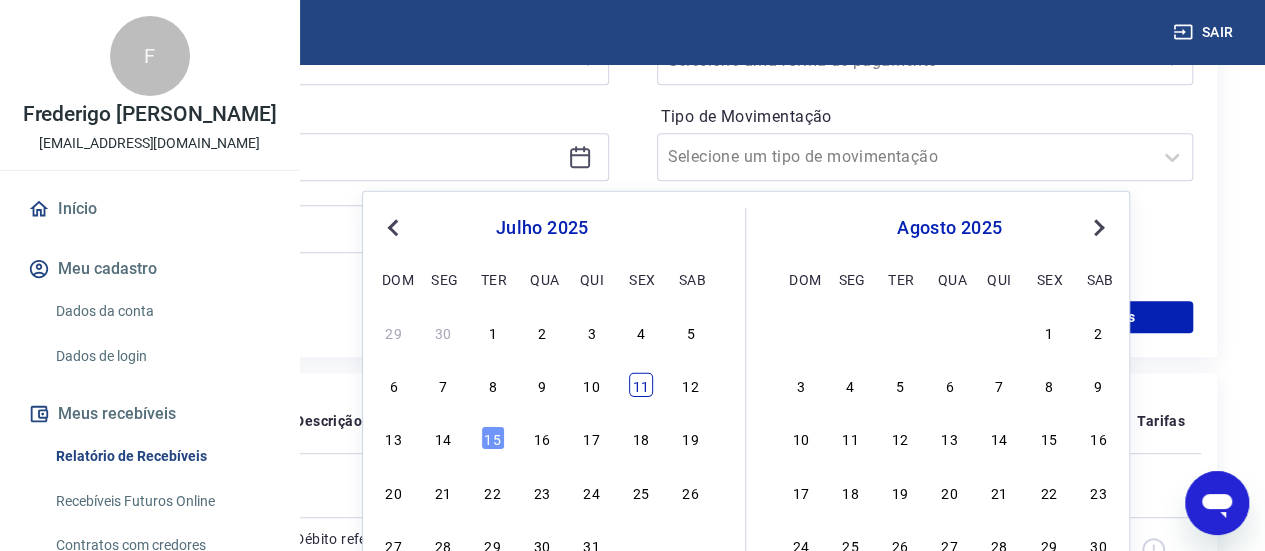 click on "11" at bounding box center (641, 385) 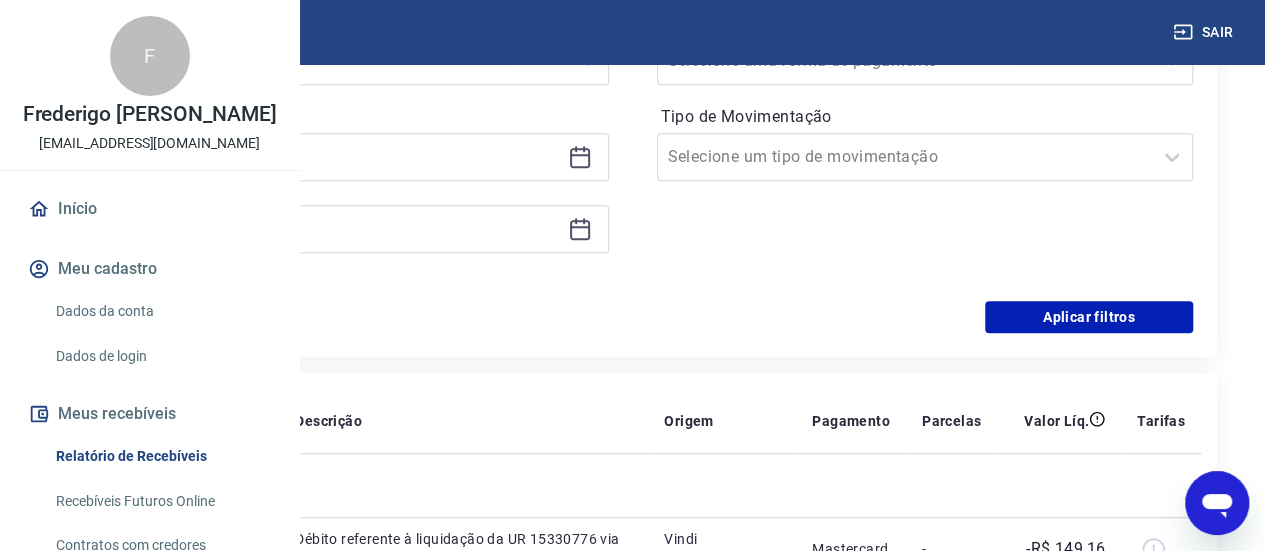 type on "[DATE]" 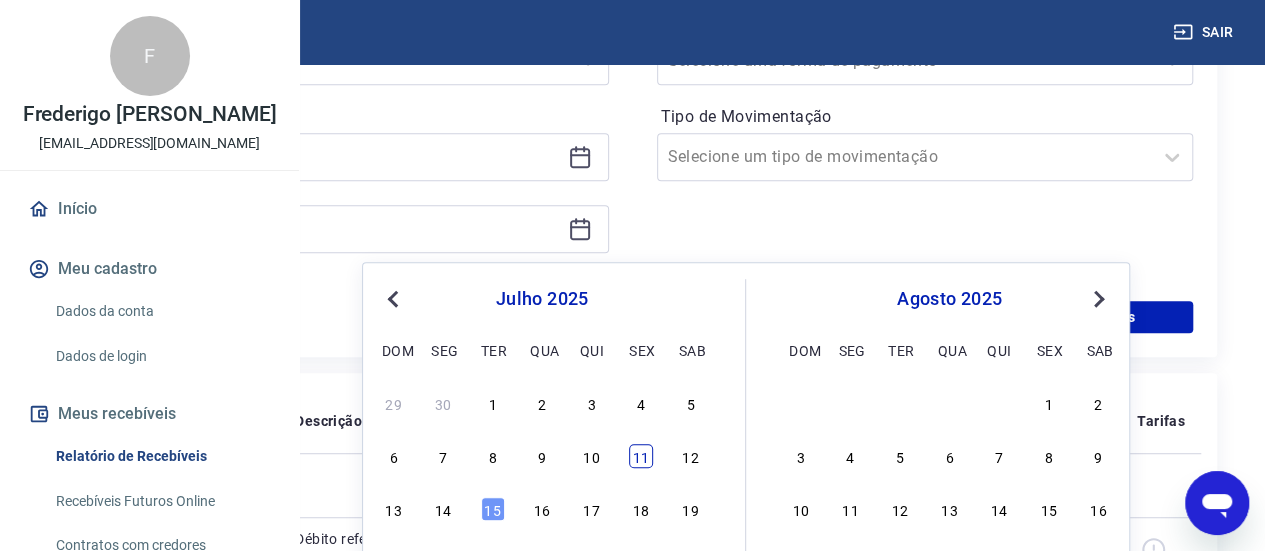 click on "11" at bounding box center (641, 456) 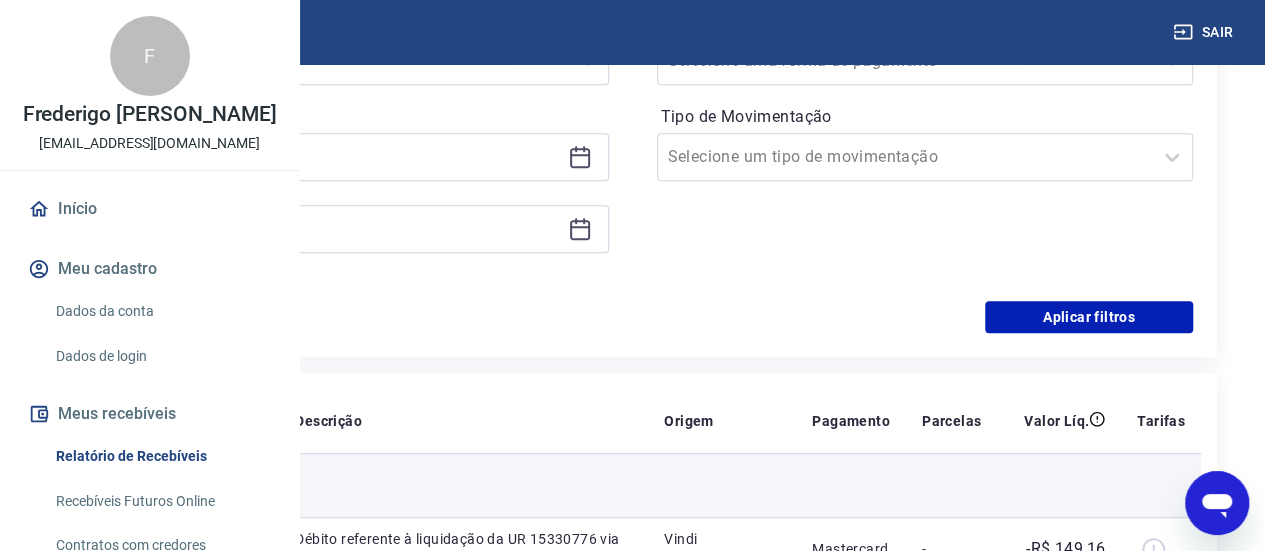 type on "[DATE]" 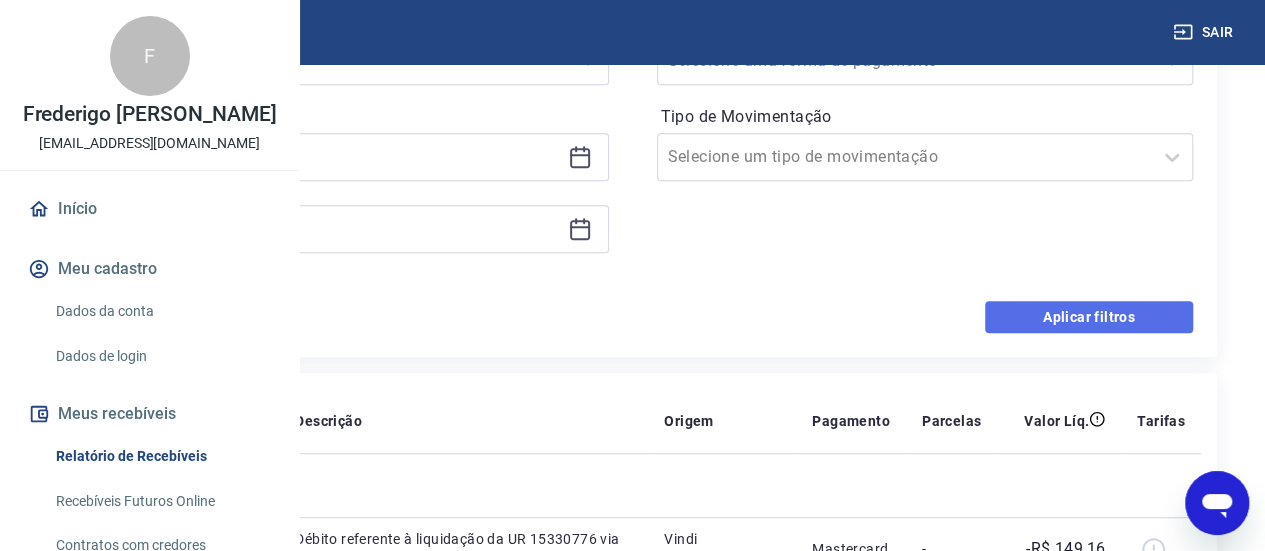 click on "Aplicar filtros" at bounding box center [1089, 317] 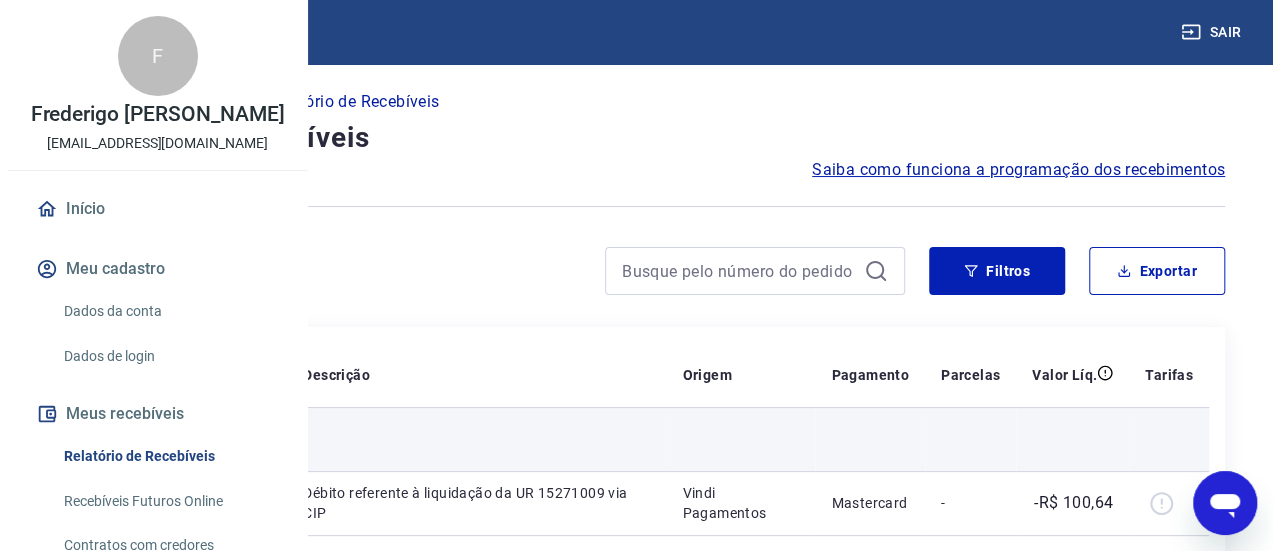 scroll, scrollTop: 0, scrollLeft: 0, axis: both 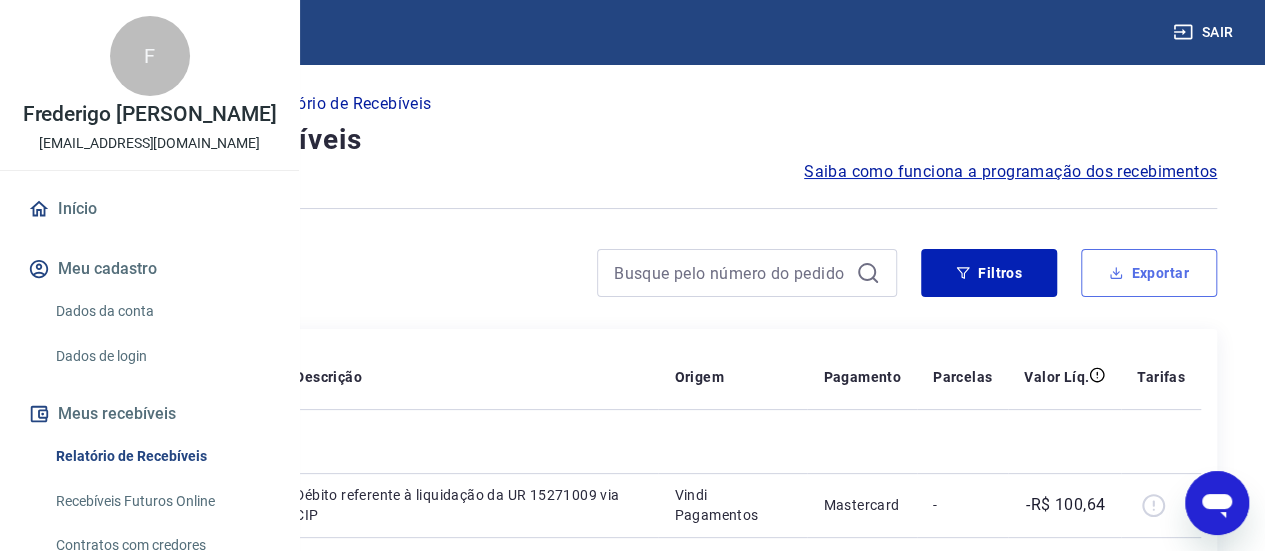 click 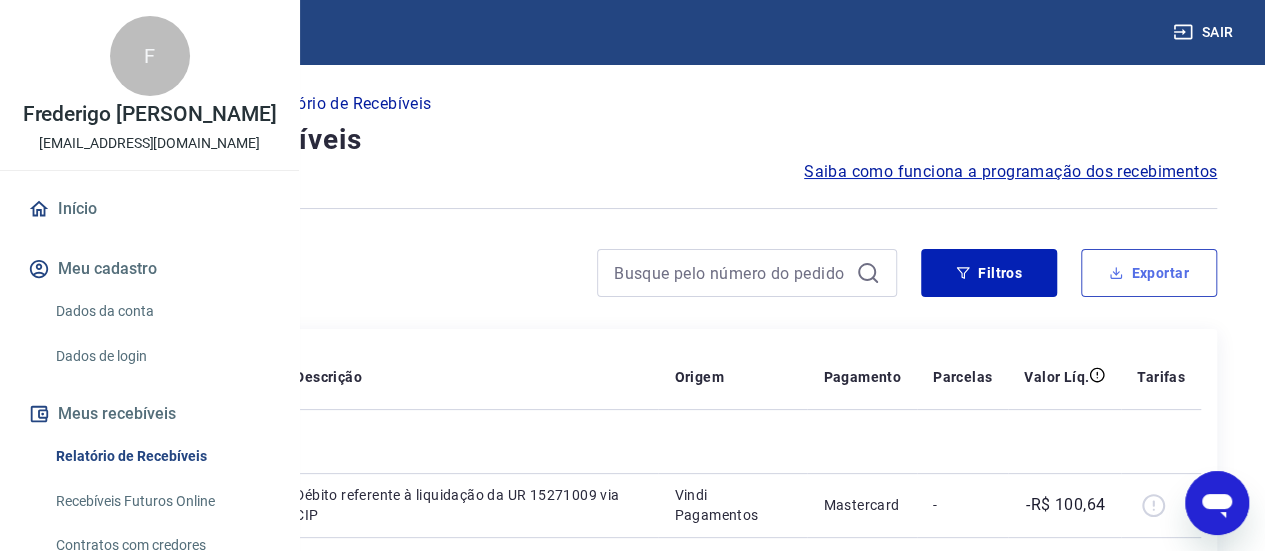 type on "[DATE]" 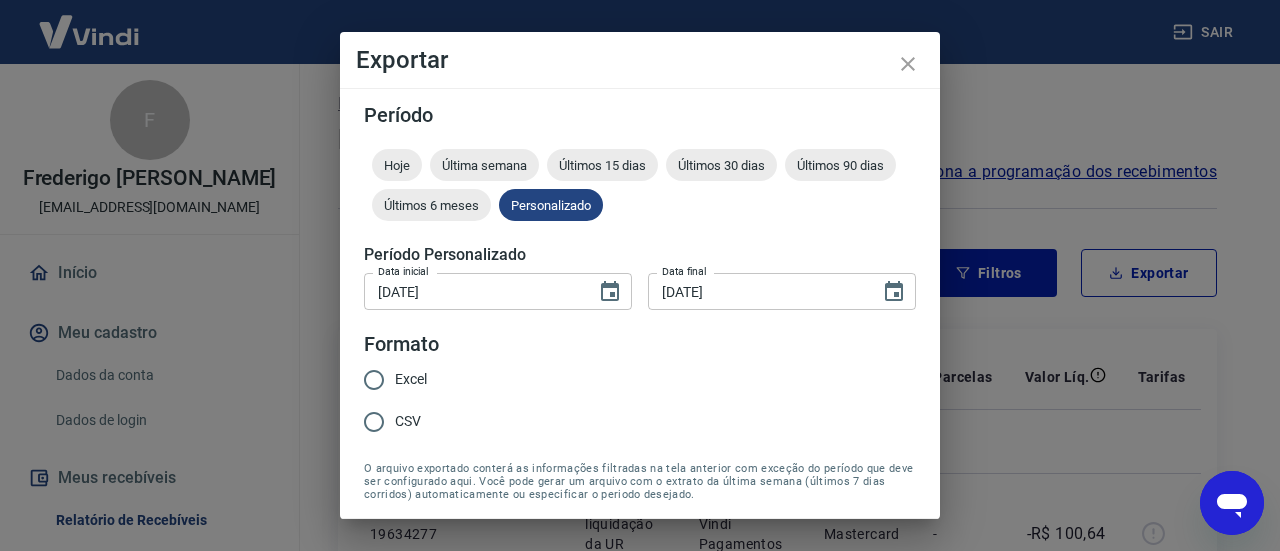 click on "Excel" at bounding box center [374, 380] 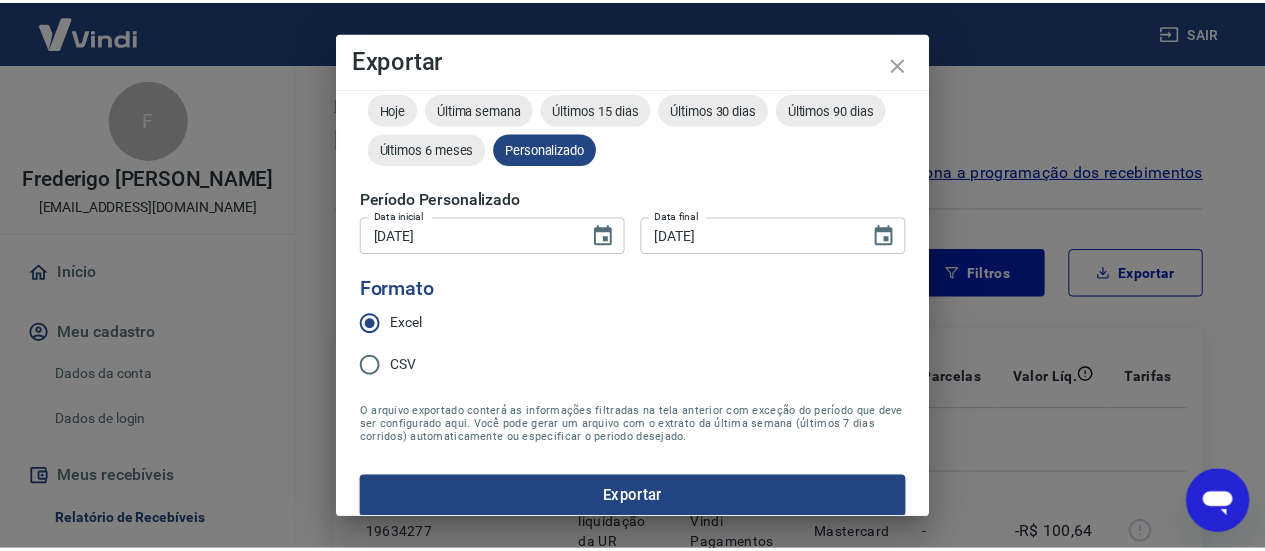 scroll, scrollTop: 72, scrollLeft: 0, axis: vertical 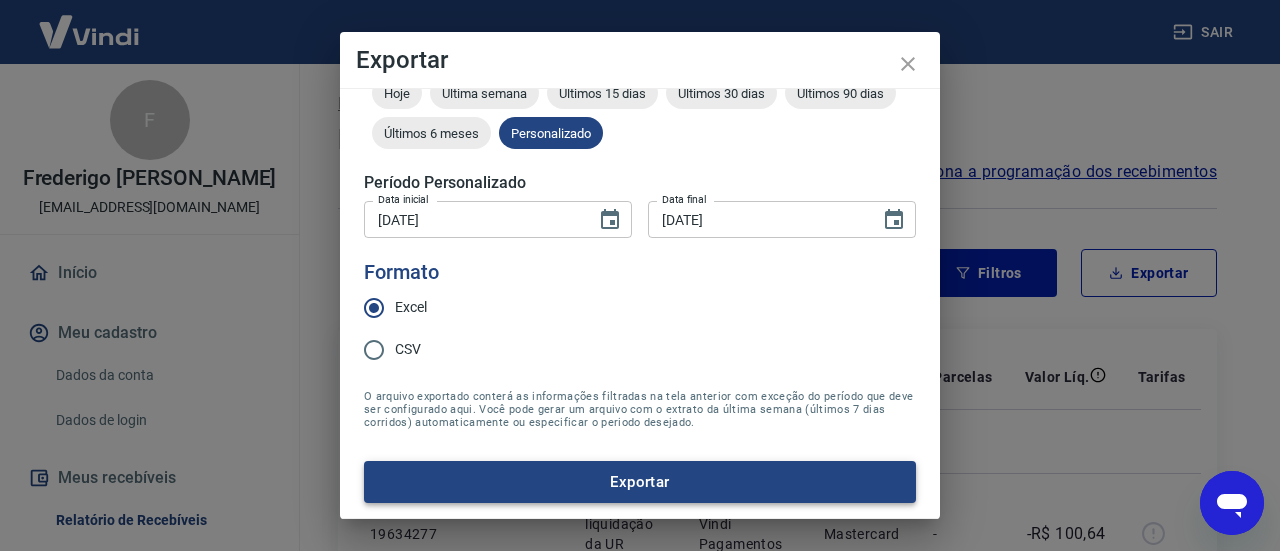 click on "Exportar" at bounding box center [640, 482] 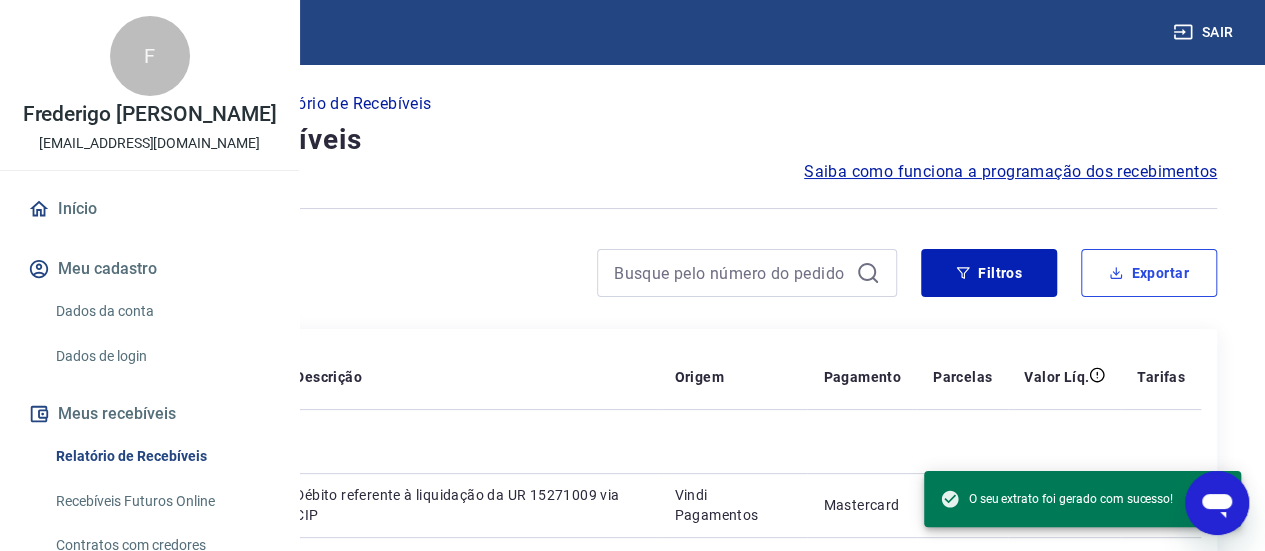 type 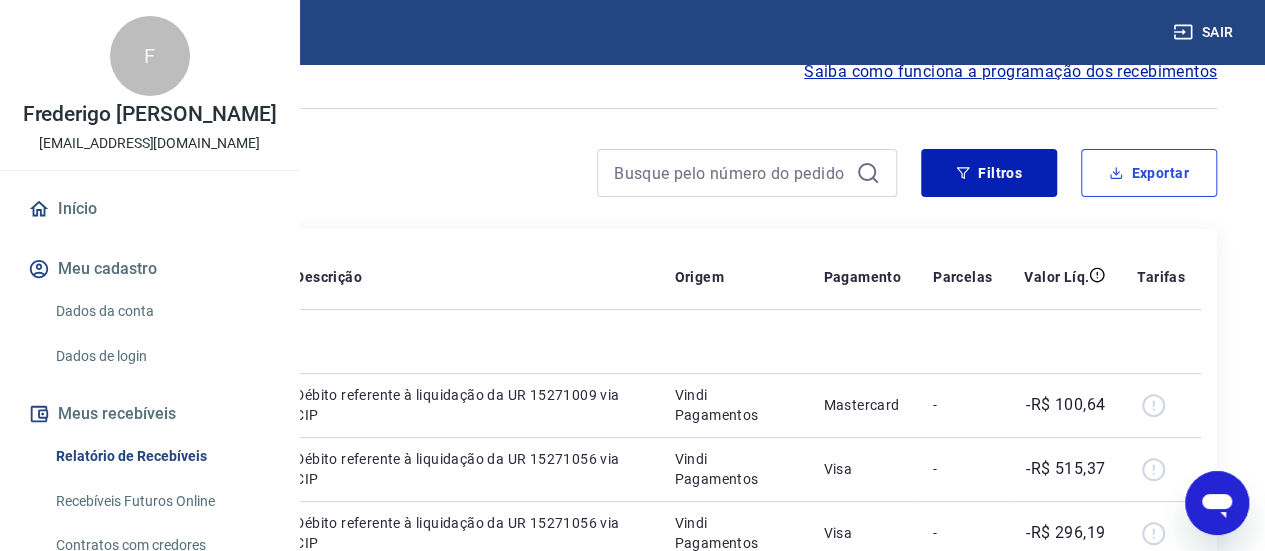 scroll, scrollTop: 0, scrollLeft: 0, axis: both 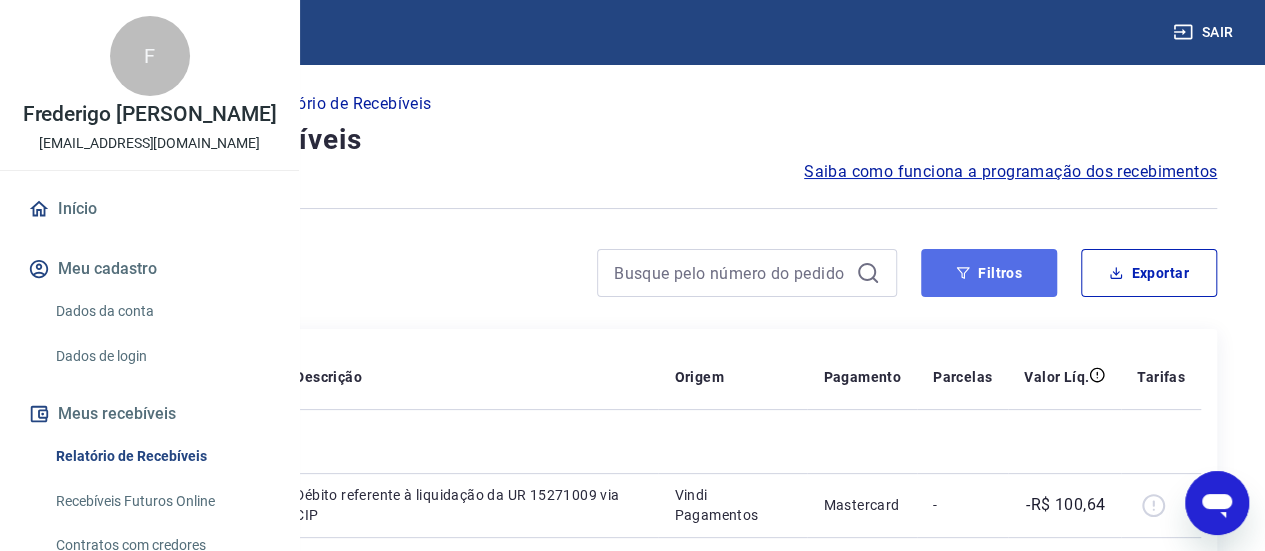 click on "Filtros" at bounding box center [989, 273] 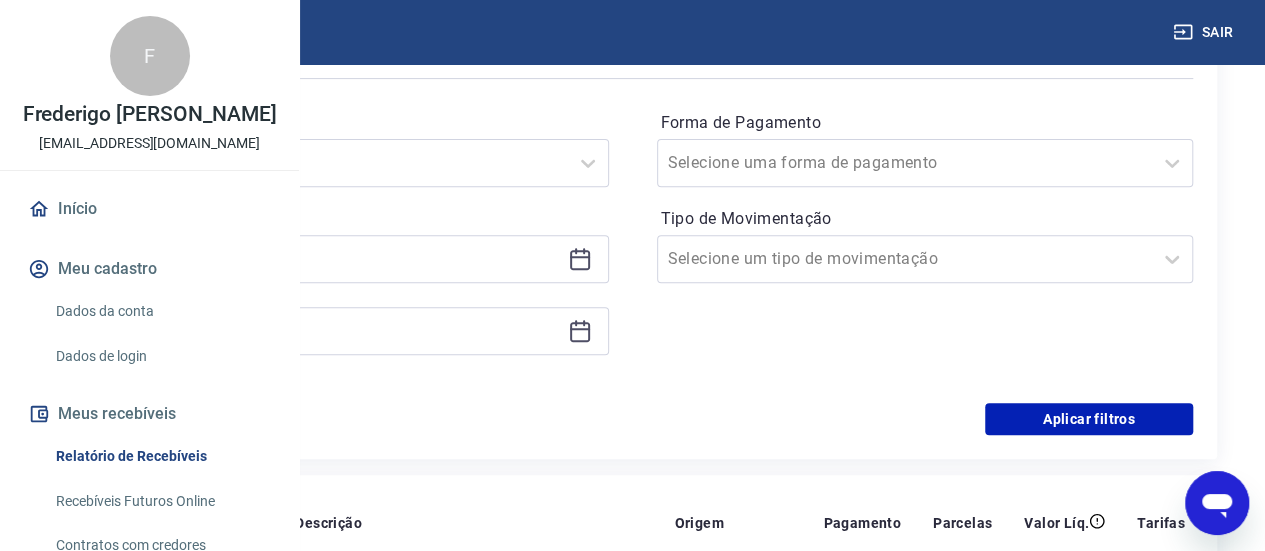 scroll, scrollTop: 300, scrollLeft: 0, axis: vertical 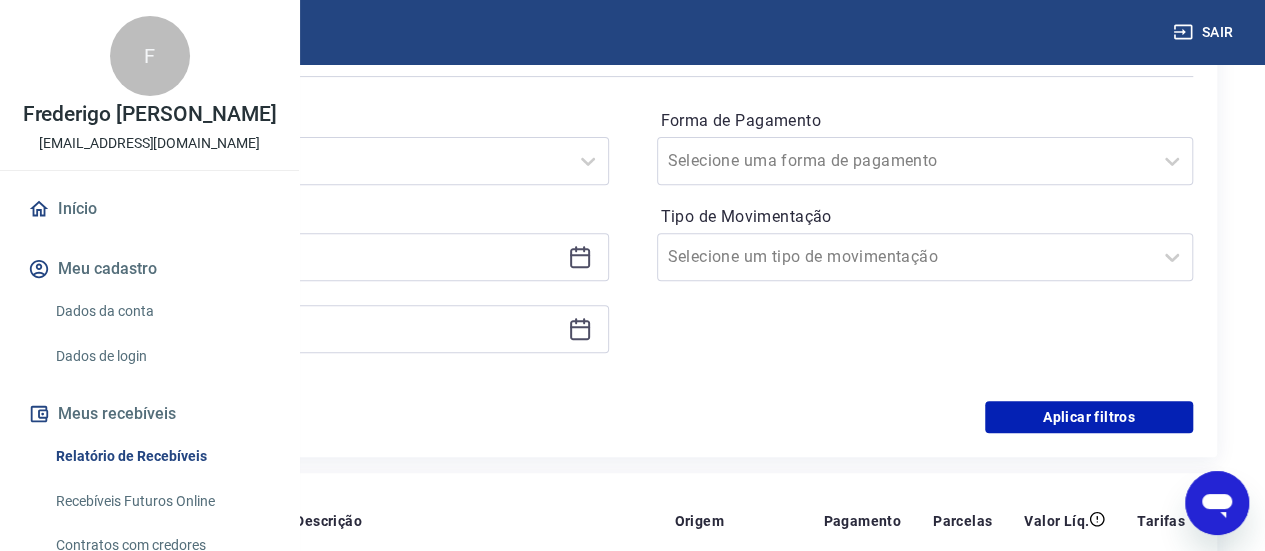 click 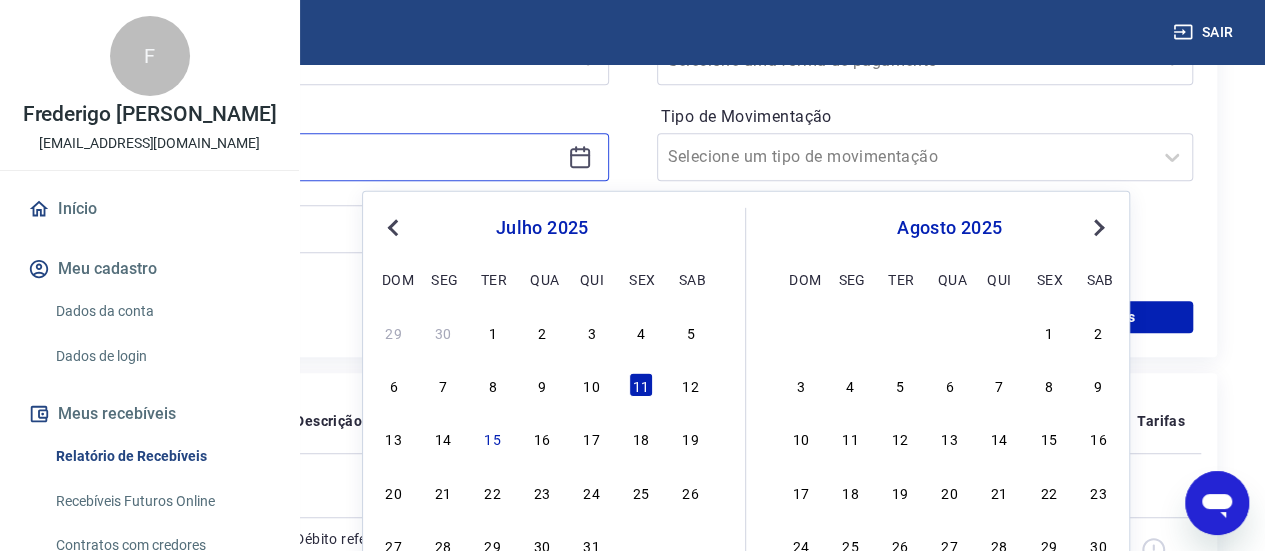 scroll, scrollTop: 500, scrollLeft: 0, axis: vertical 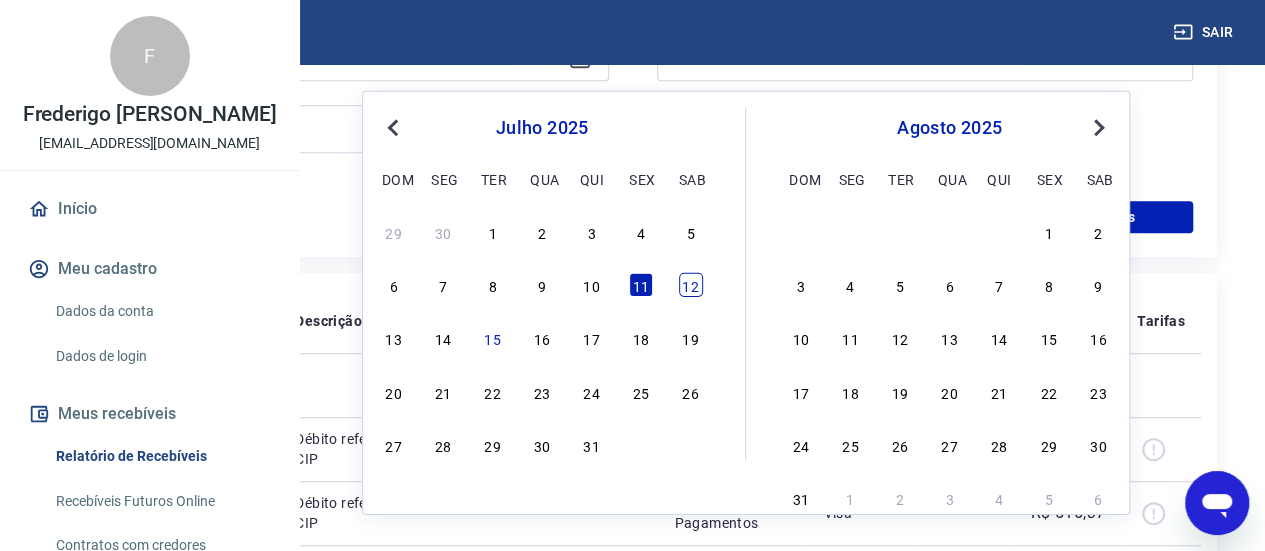 click on "12" at bounding box center [691, 285] 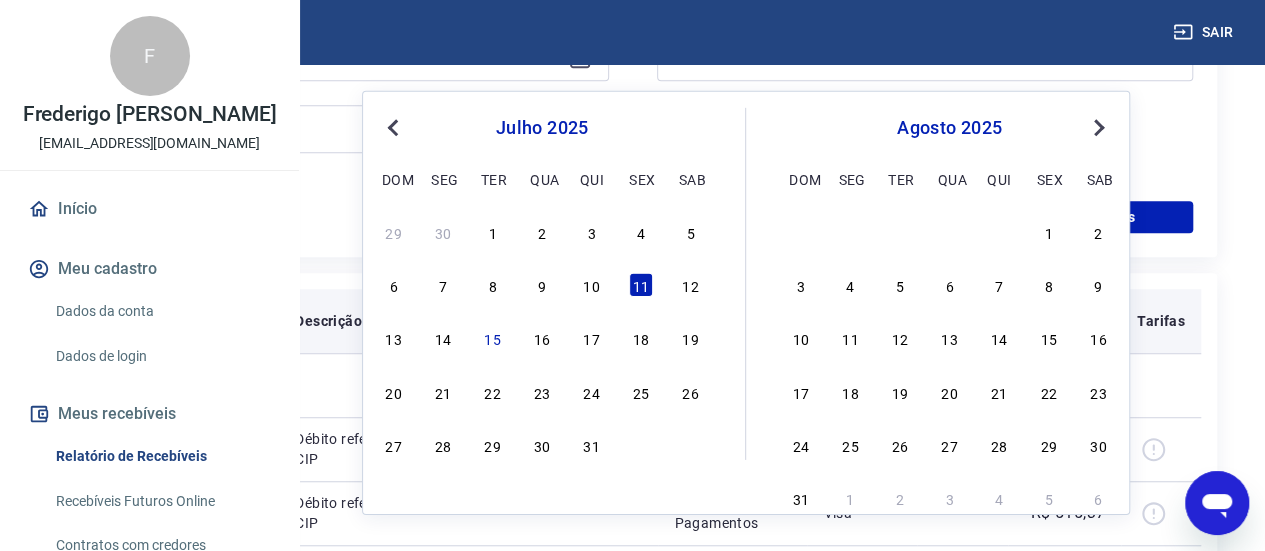type on "[DATE]" 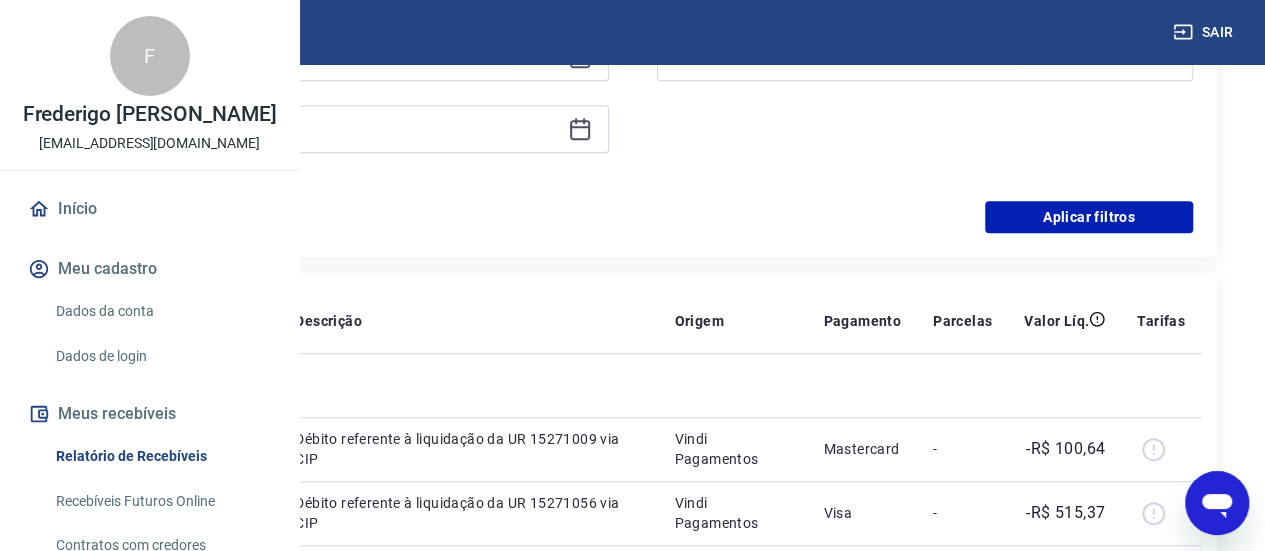 scroll, scrollTop: 400, scrollLeft: 0, axis: vertical 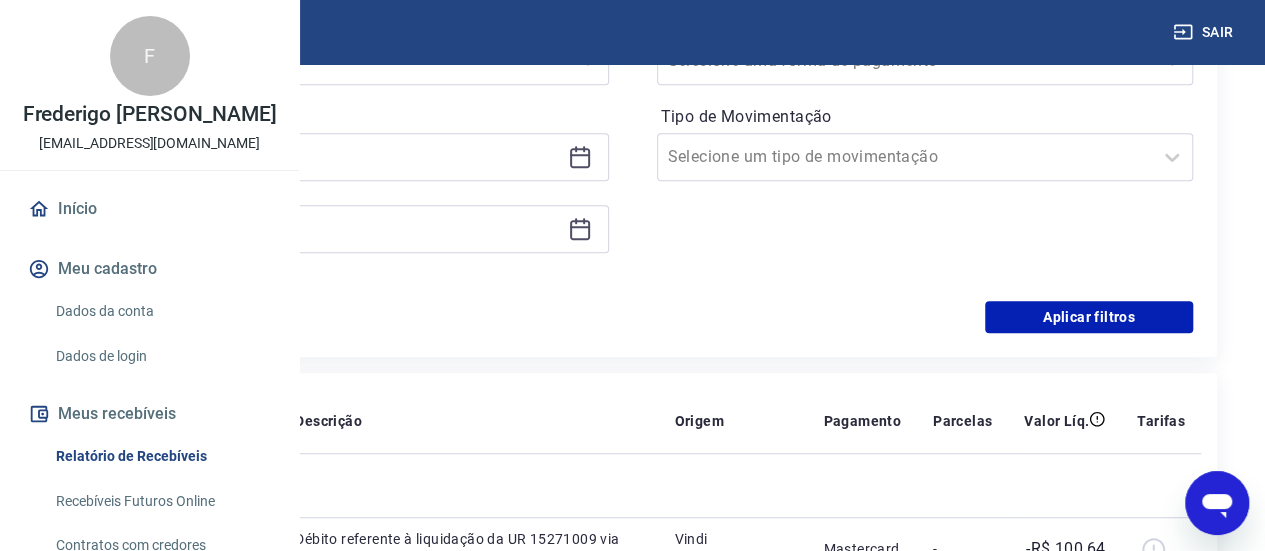 click 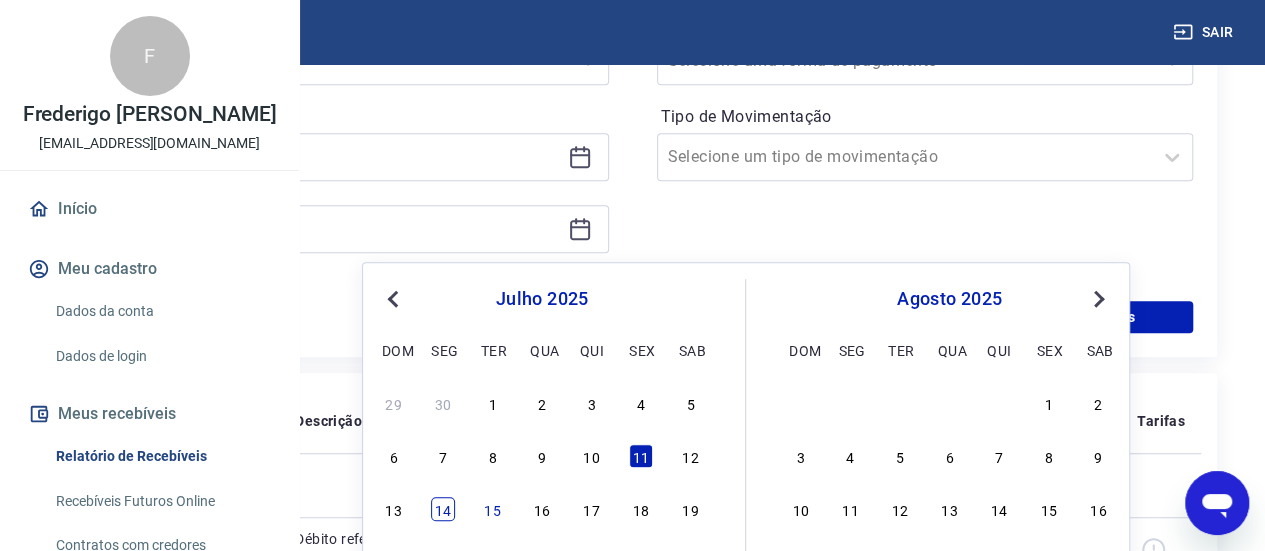 click on "14" at bounding box center [443, 509] 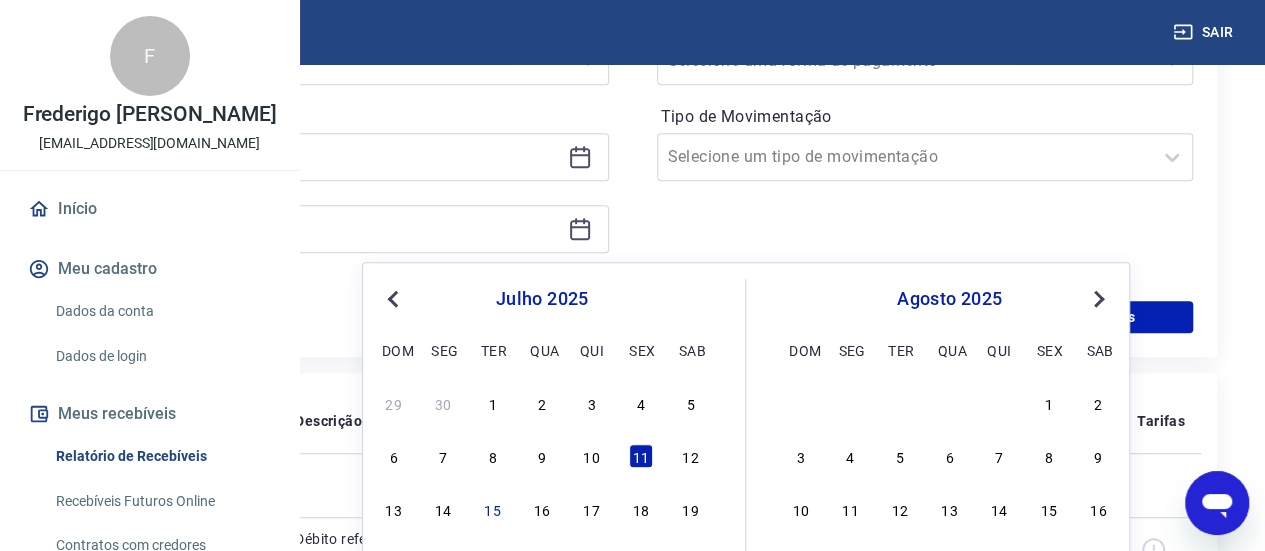 type on "[DATE]" 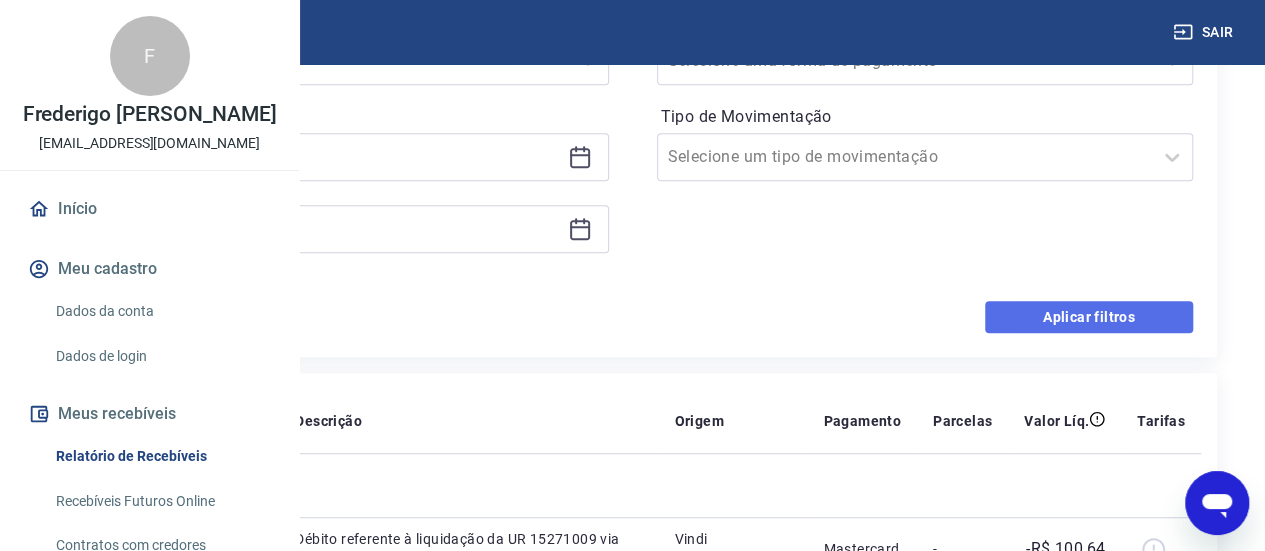 click on "Aplicar filtros" at bounding box center [1089, 317] 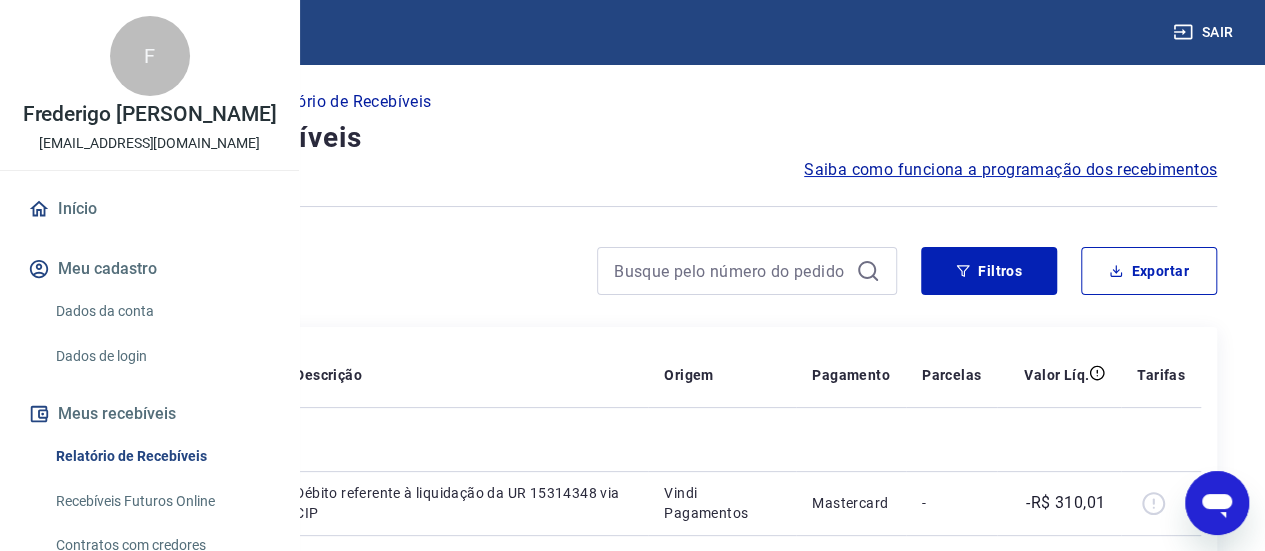 scroll, scrollTop: 0, scrollLeft: 0, axis: both 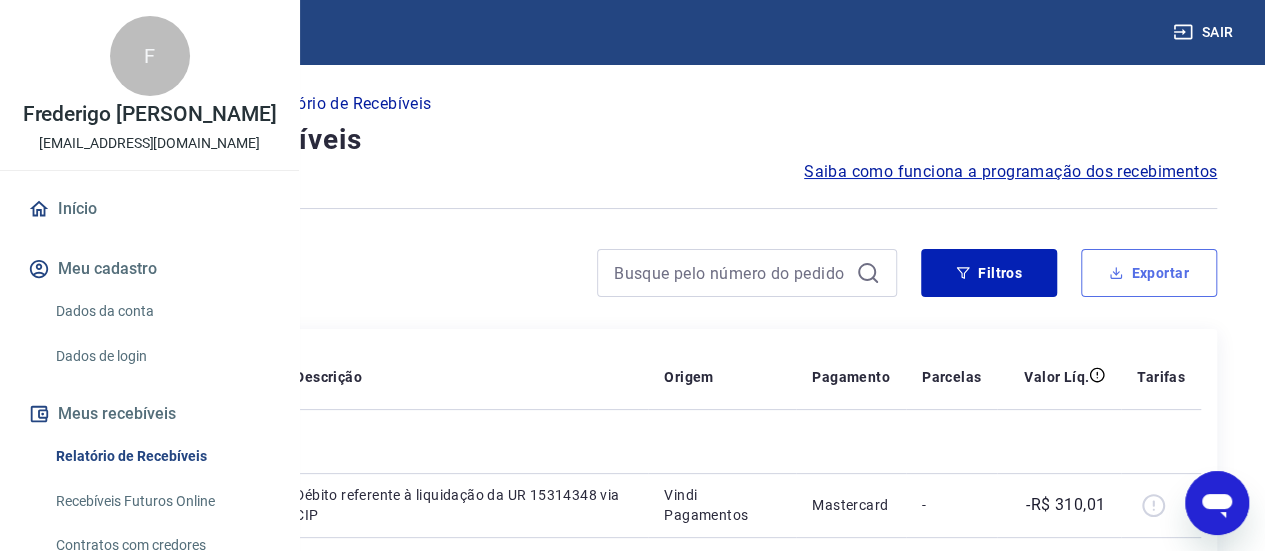 click on "Exportar" at bounding box center [1149, 273] 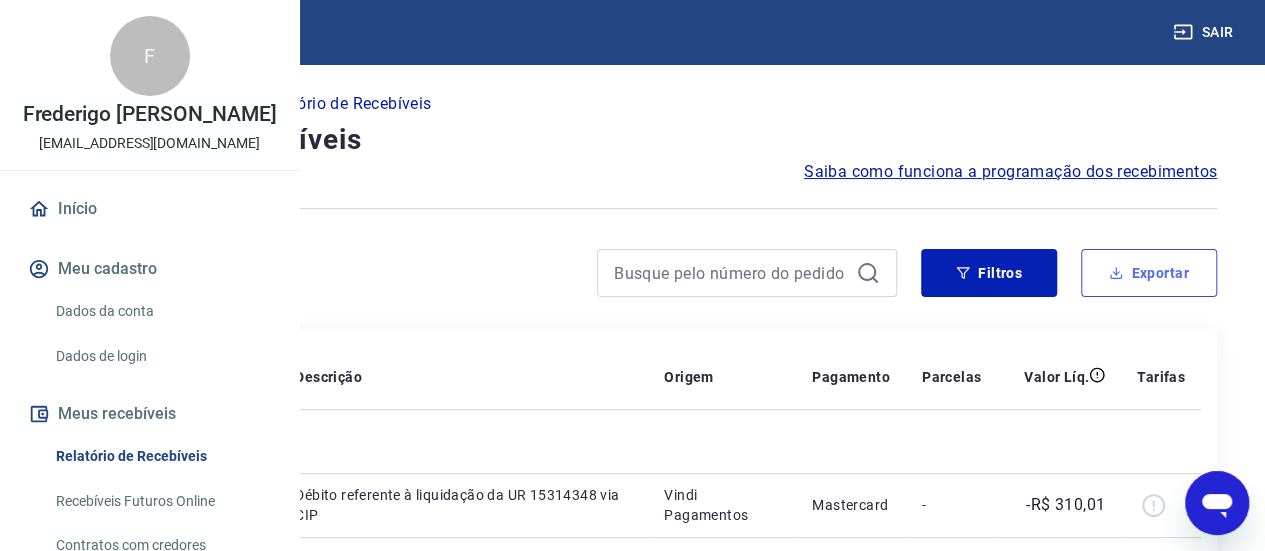 type on "[DATE]" 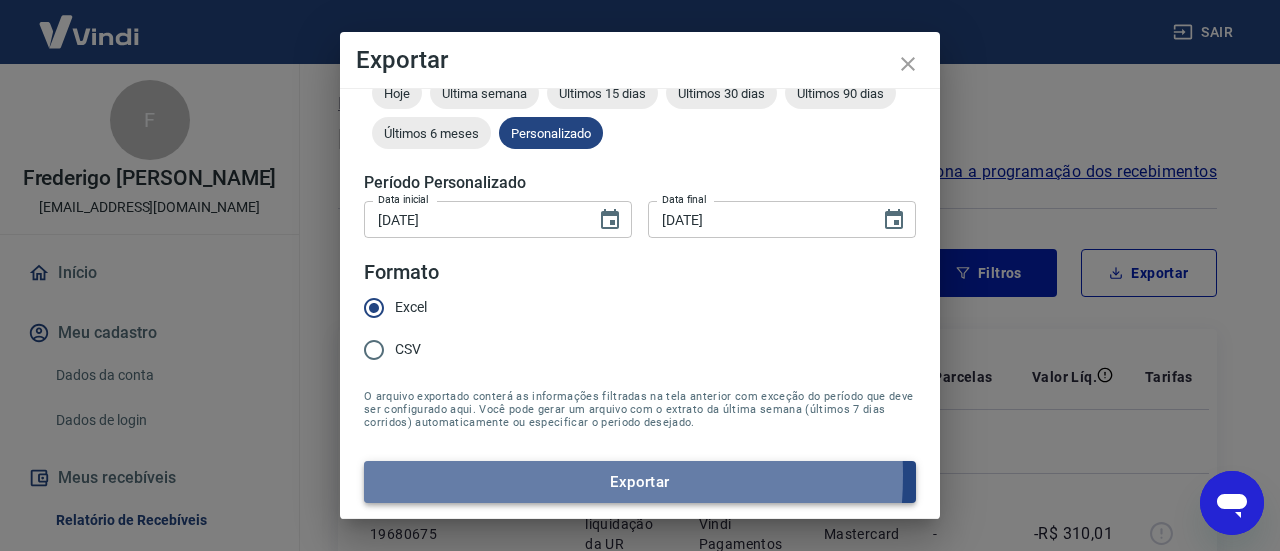 click on "Exportar" at bounding box center [640, 482] 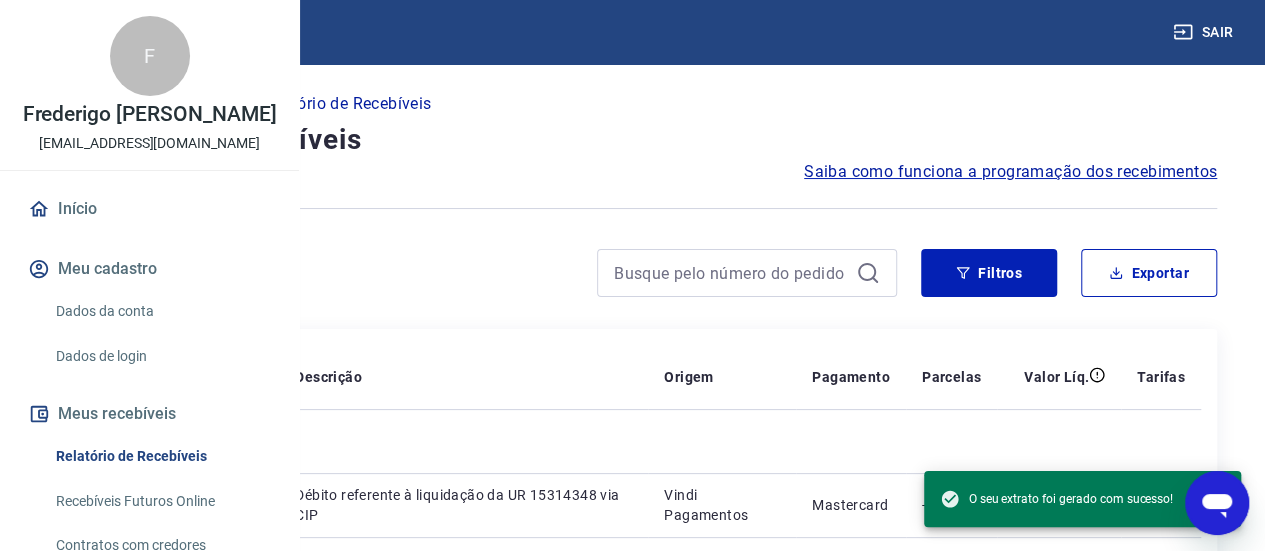 click at bounding box center (89, 31) 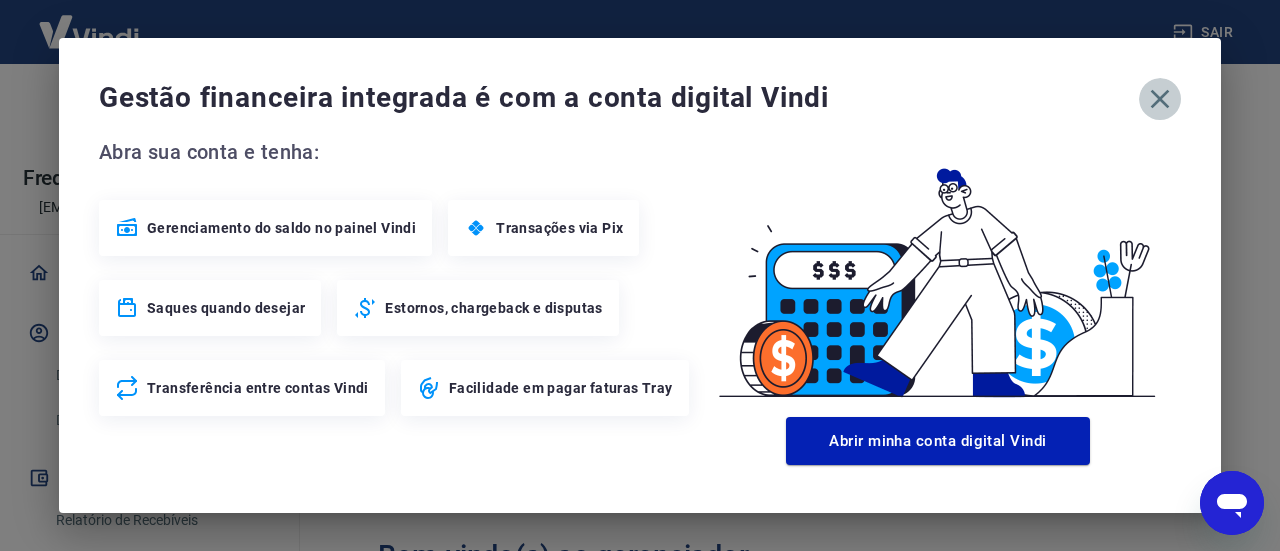 click 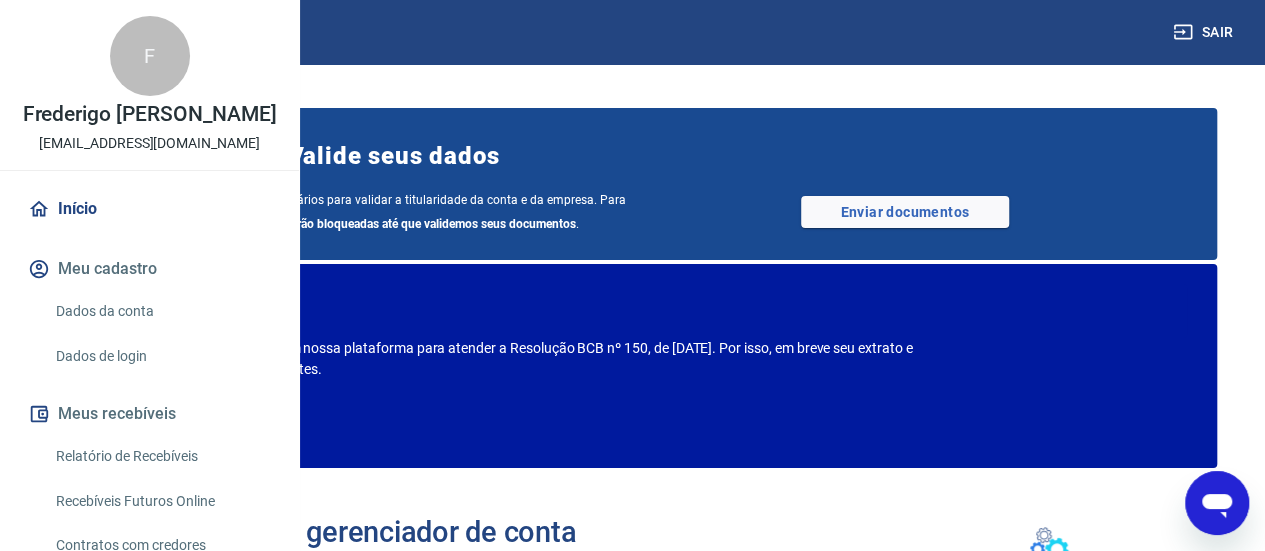 click at bounding box center [89, 31] 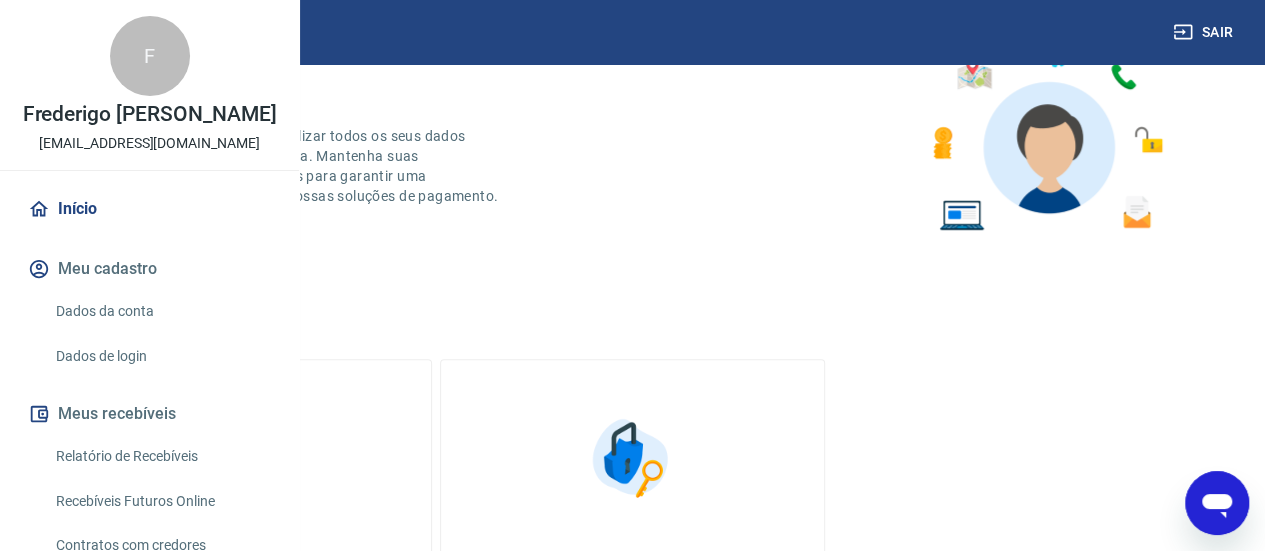 scroll, scrollTop: 500, scrollLeft: 0, axis: vertical 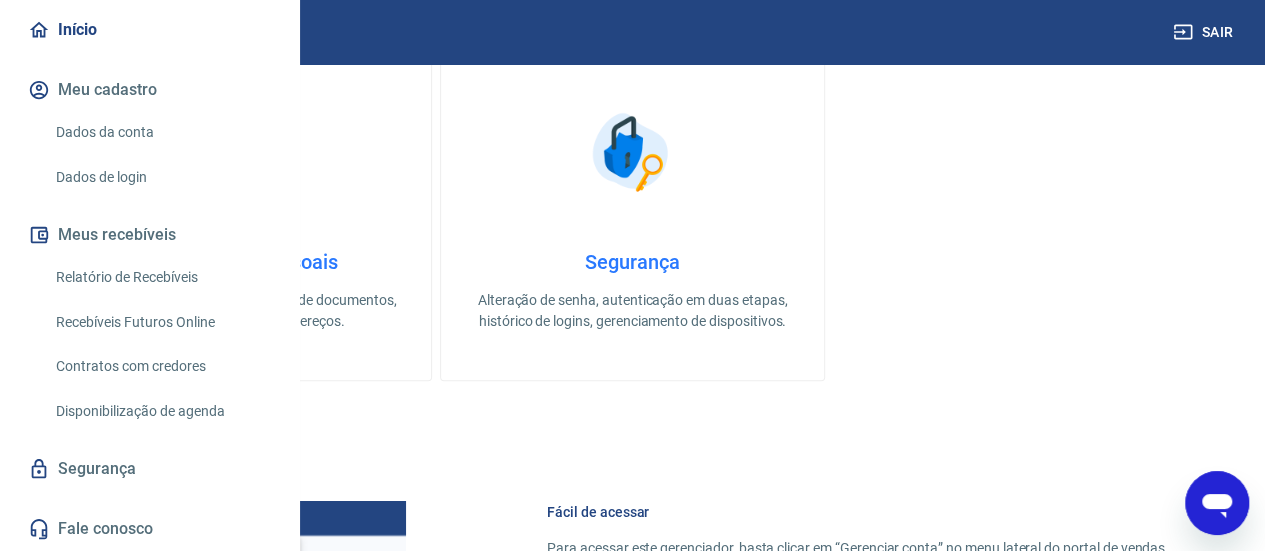 click on "Relatório de Recebíveis" at bounding box center [161, 277] 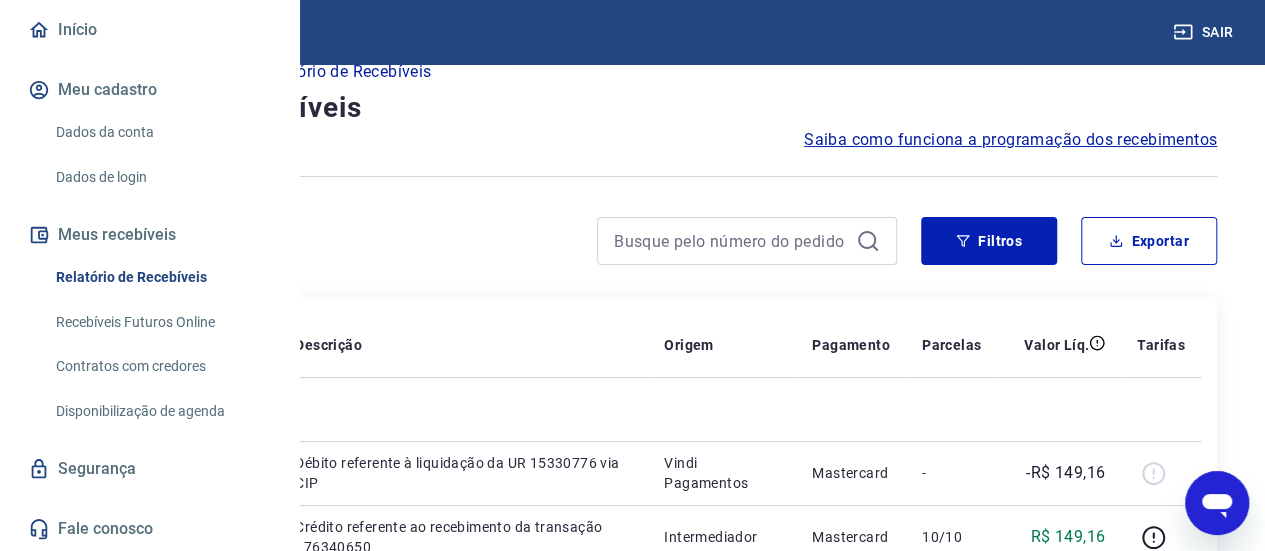 scroll, scrollTop: 800, scrollLeft: 0, axis: vertical 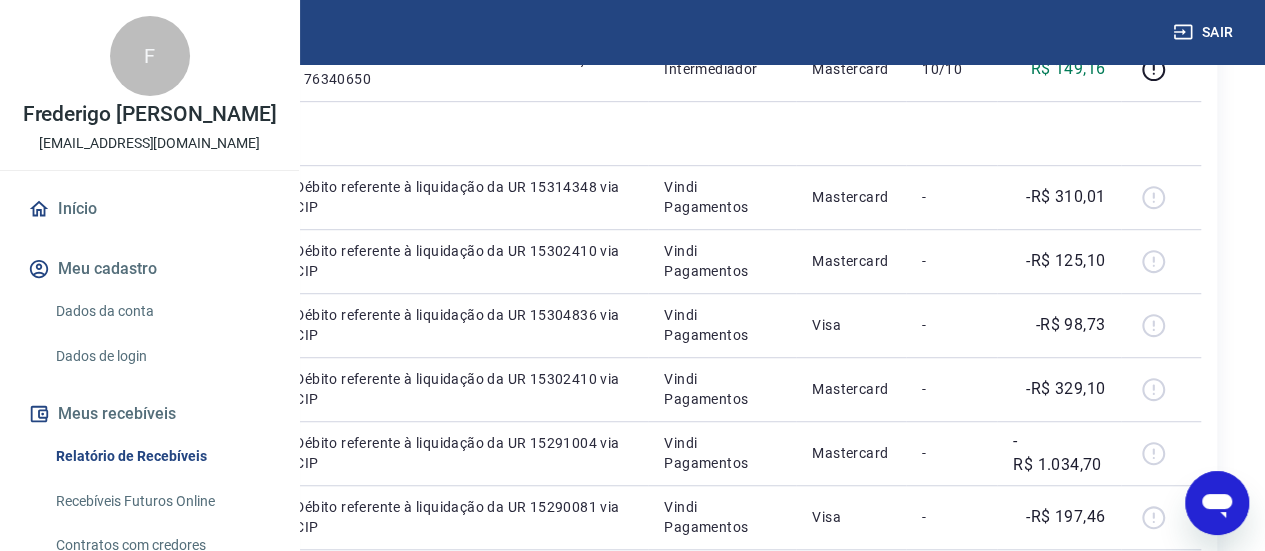 click at bounding box center (89, 31) 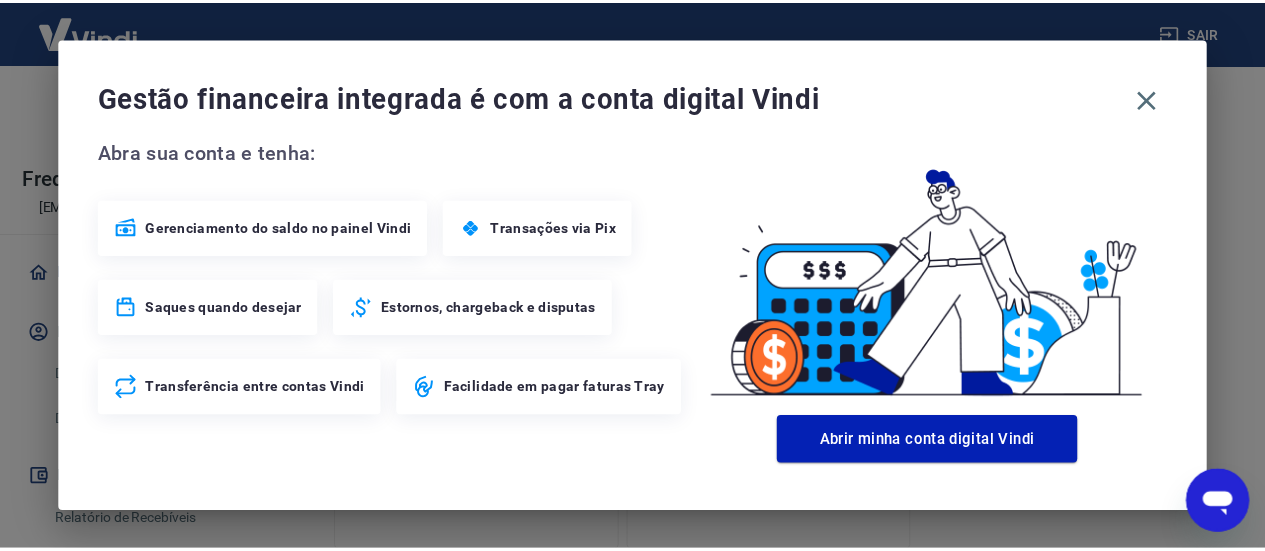scroll, scrollTop: 680, scrollLeft: 0, axis: vertical 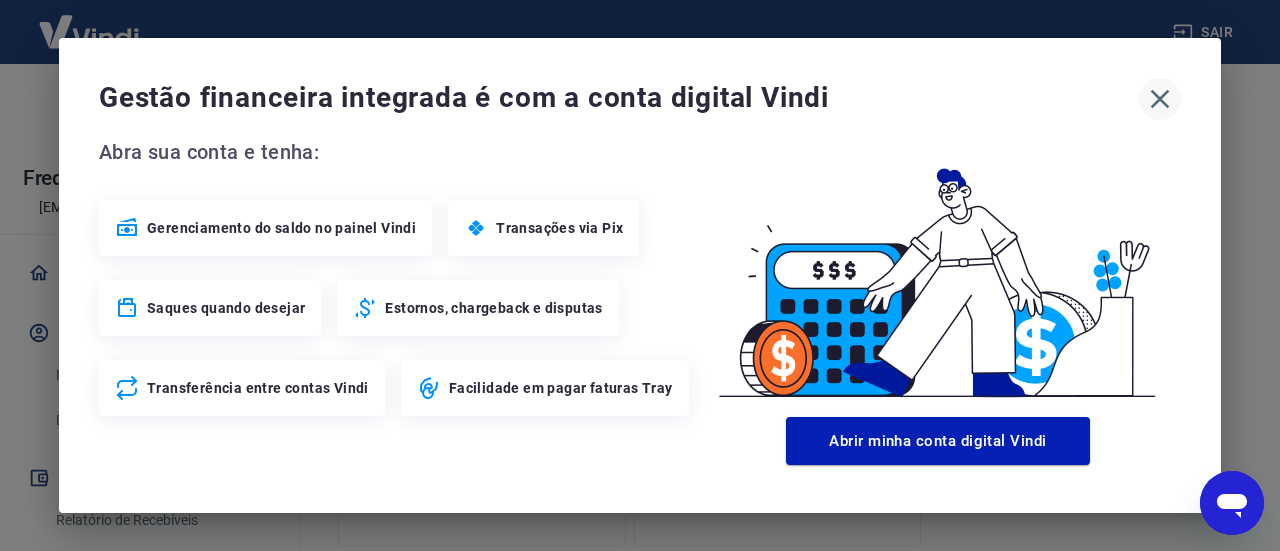 click 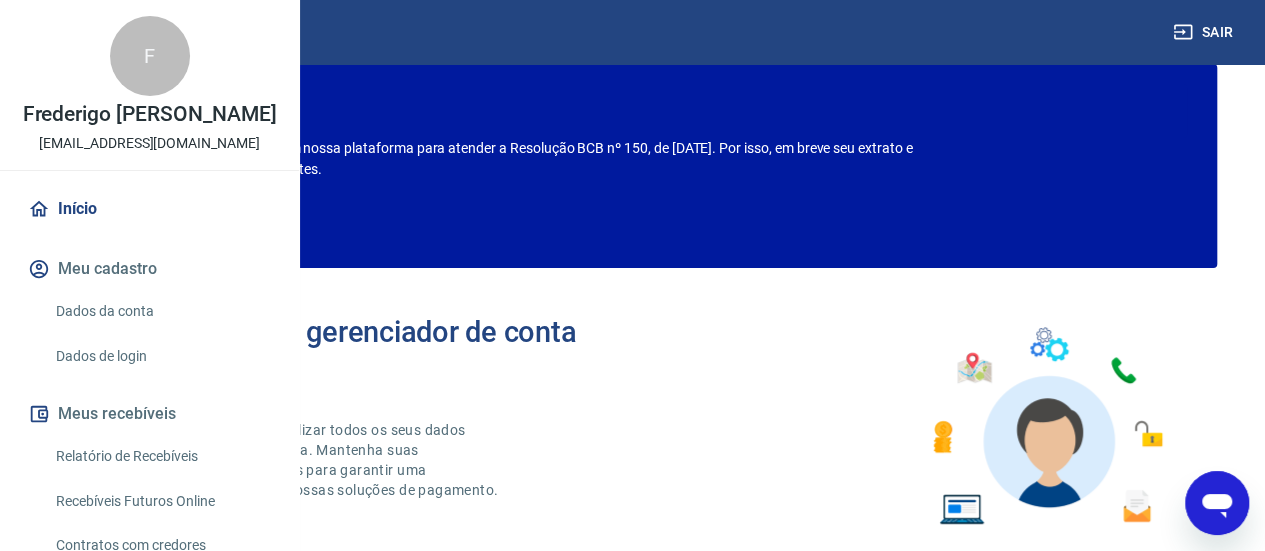 scroll, scrollTop: 180, scrollLeft: 0, axis: vertical 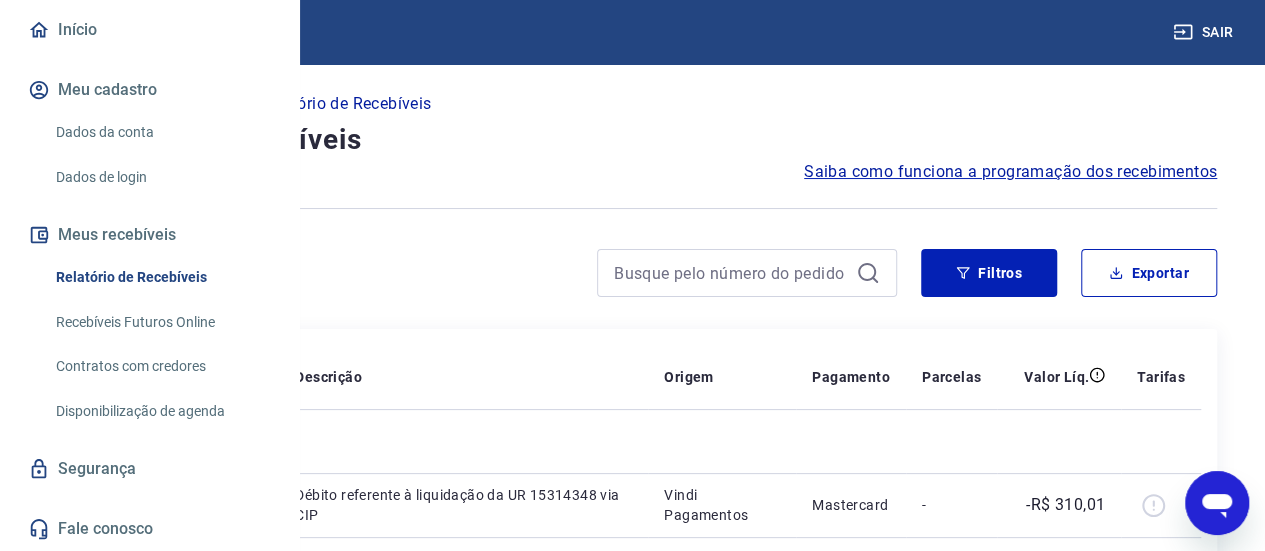 click on "Recebíveis Futuros Online" at bounding box center [161, 322] 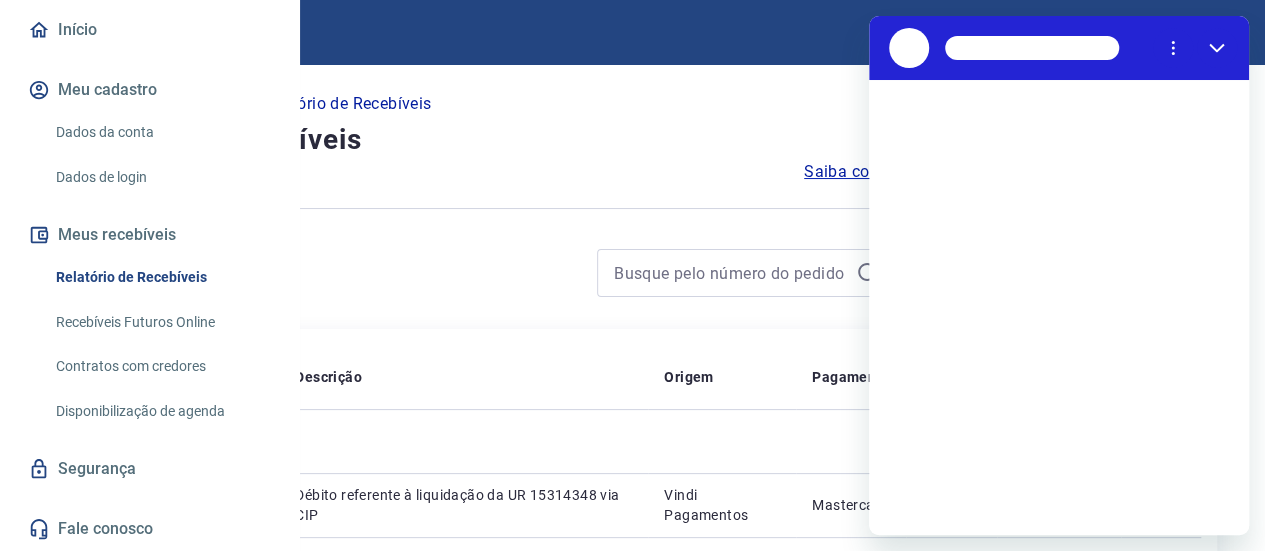 scroll, scrollTop: 0, scrollLeft: 0, axis: both 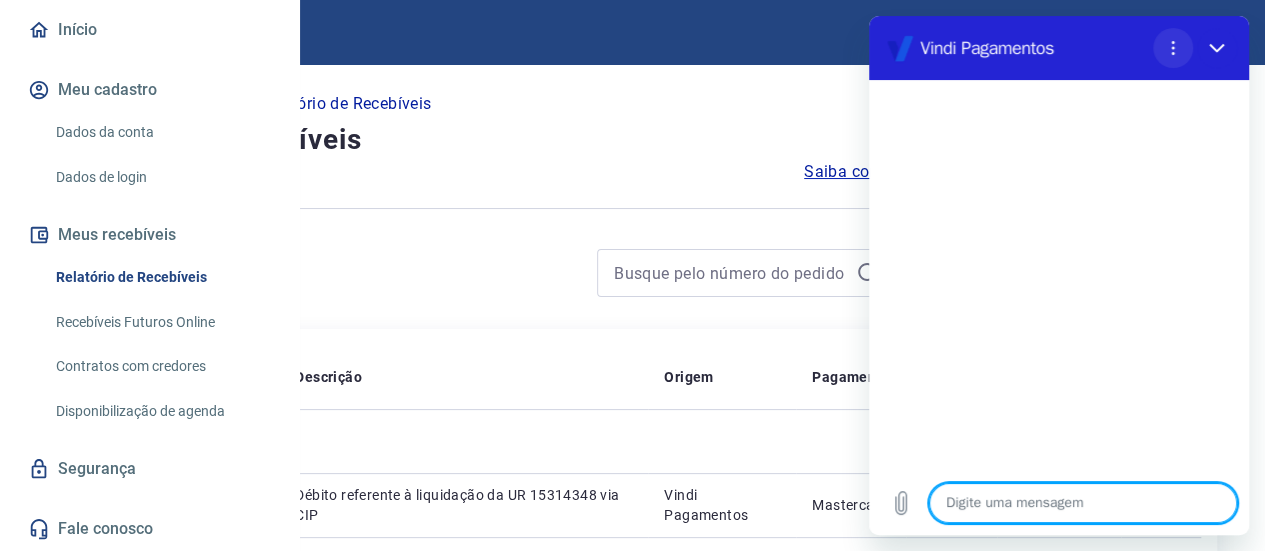 click at bounding box center [1173, 48] 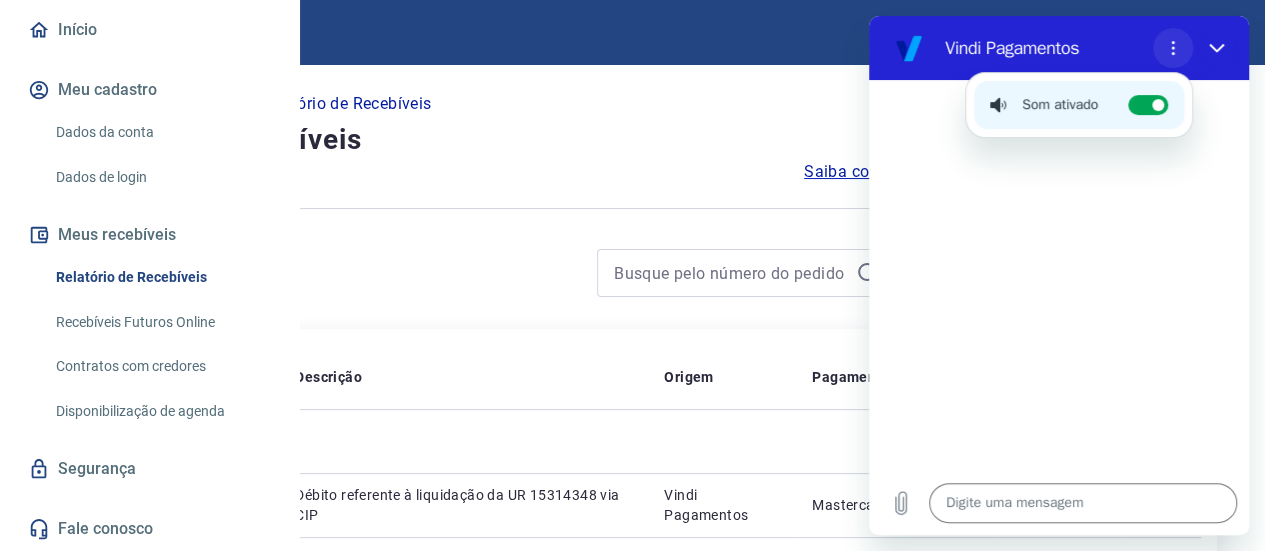 click 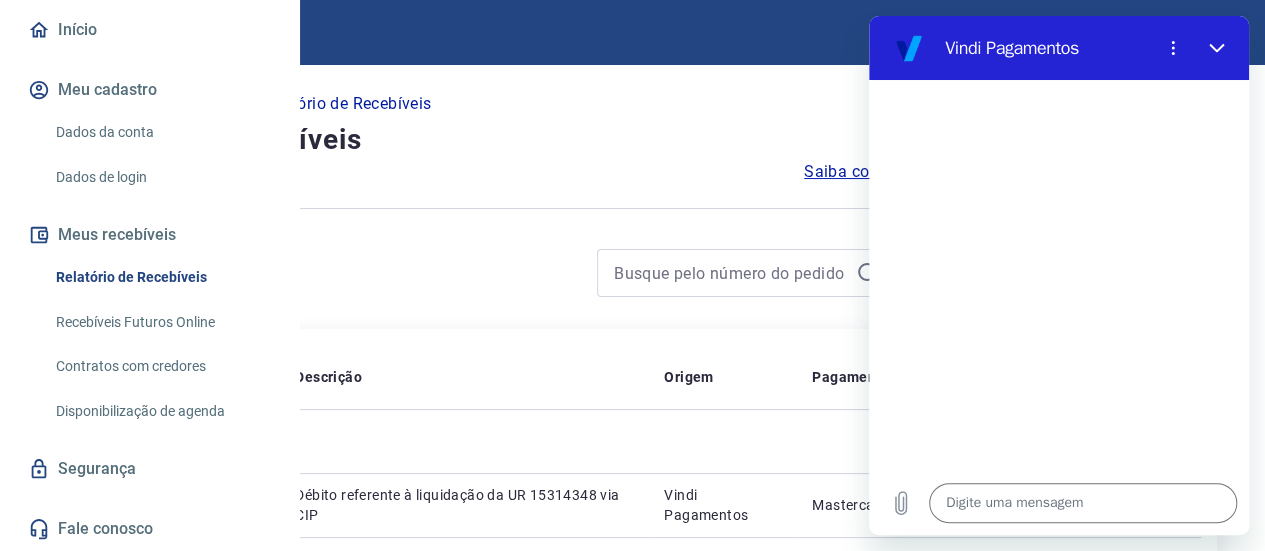 click at bounding box center (1059, 275) 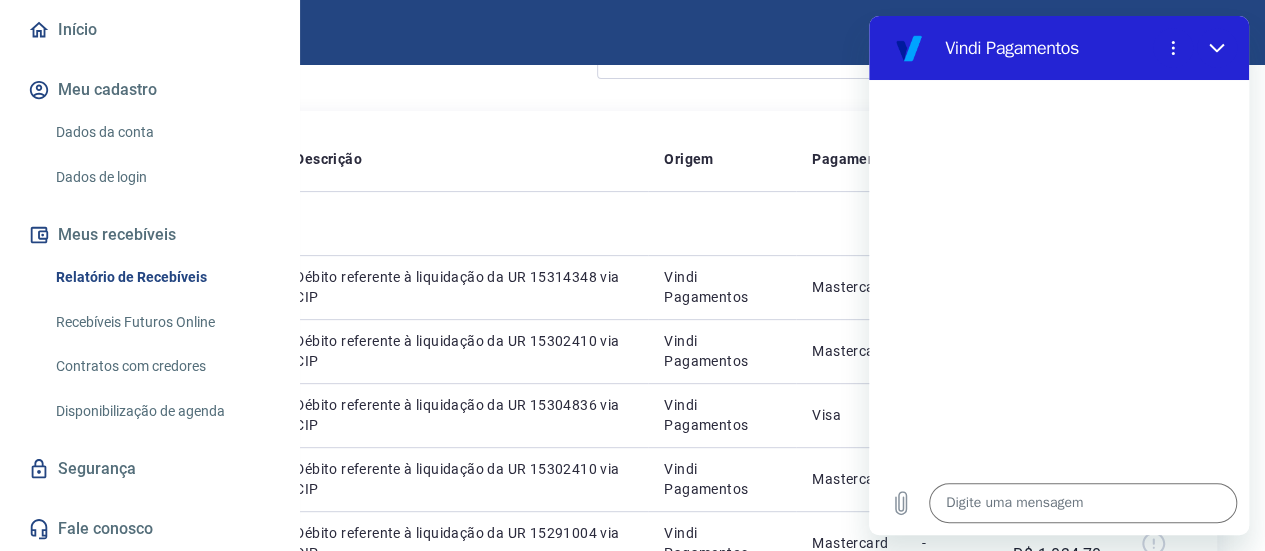 scroll, scrollTop: 0, scrollLeft: 0, axis: both 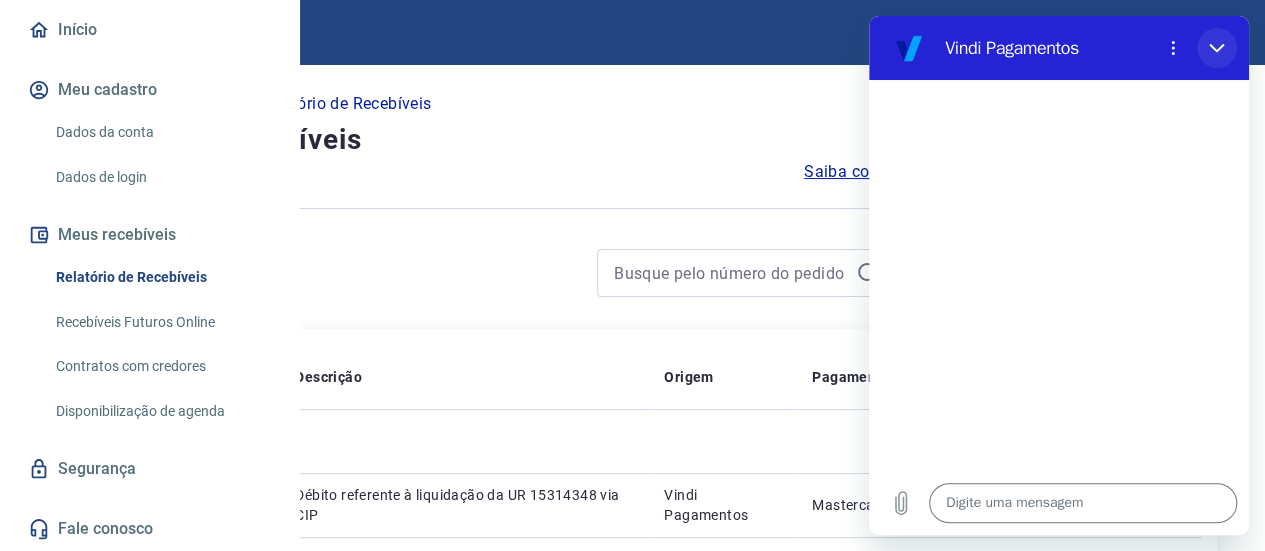 click at bounding box center [1217, 48] 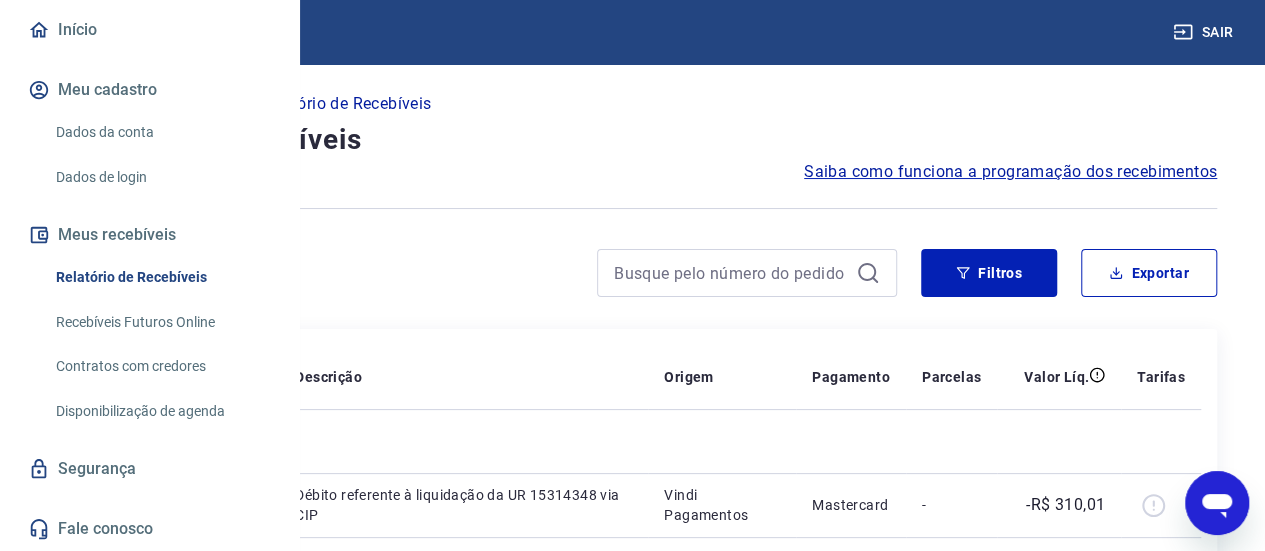 type on "x" 